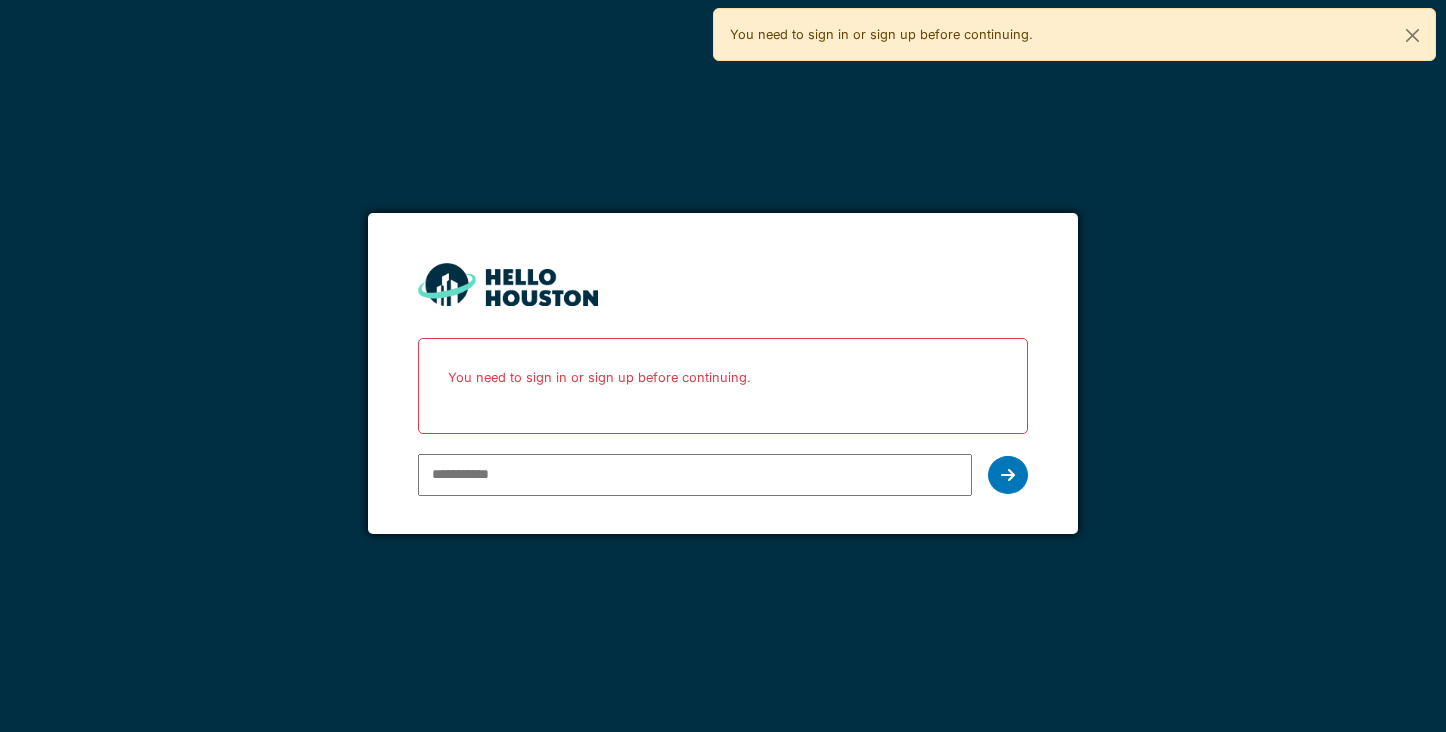 scroll, scrollTop: 0, scrollLeft: 0, axis: both 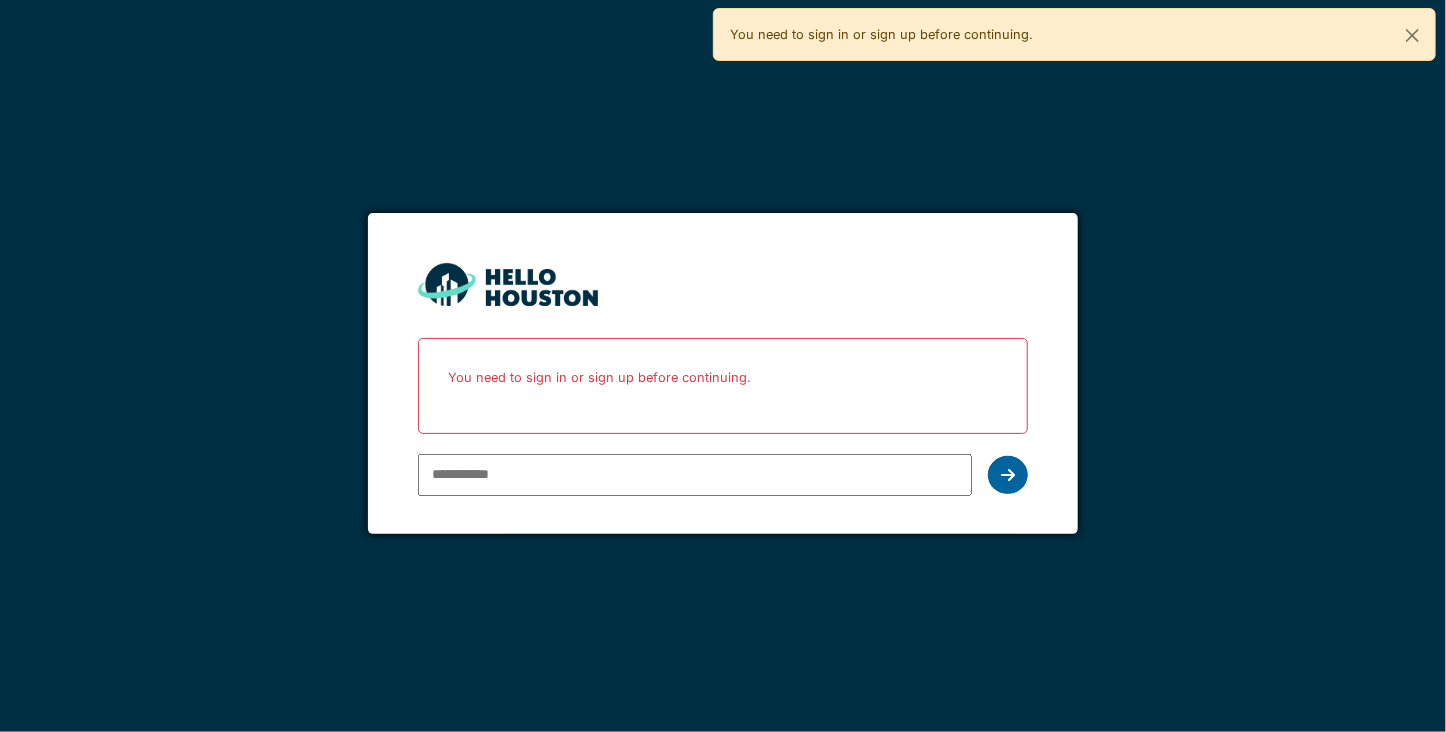 type on "**********" 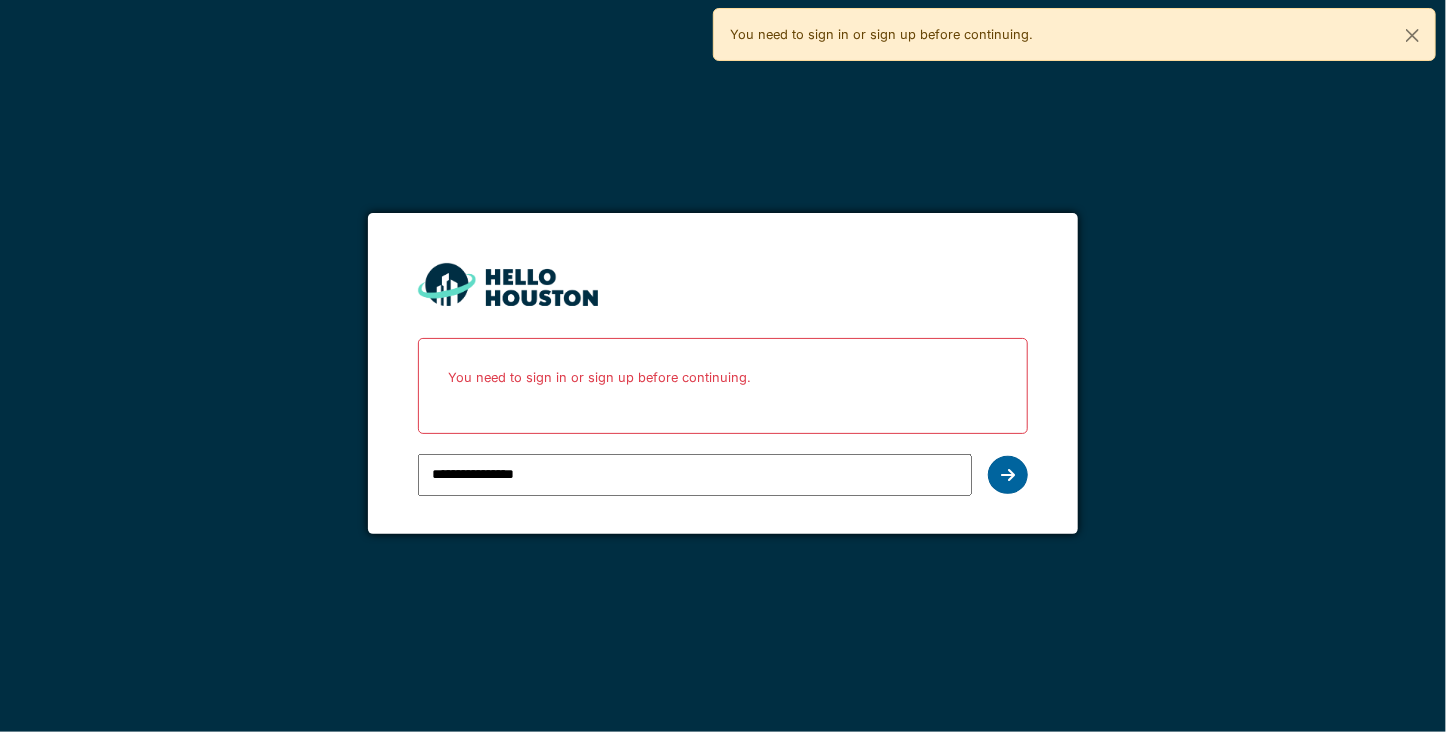 click at bounding box center (1008, 475) 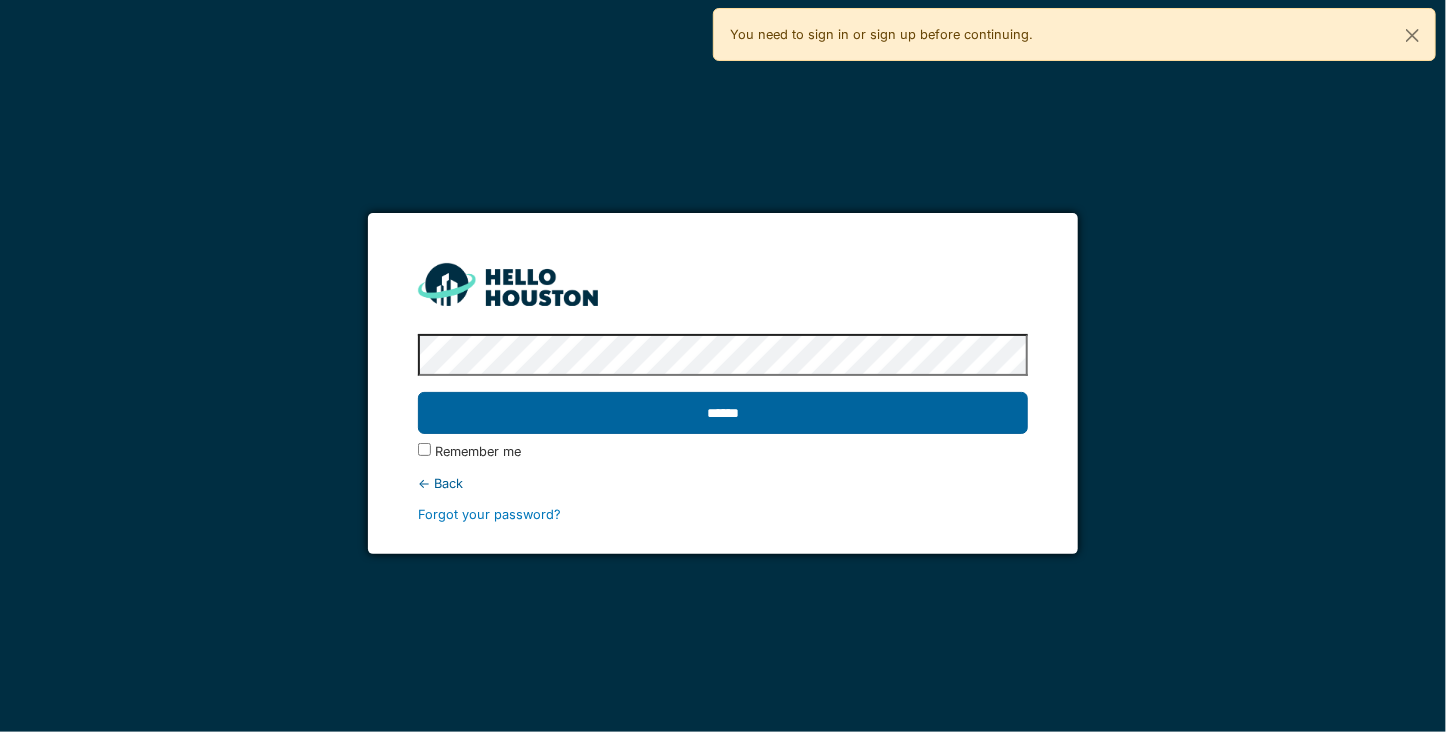 click on "******" at bounding box center (723, 413) 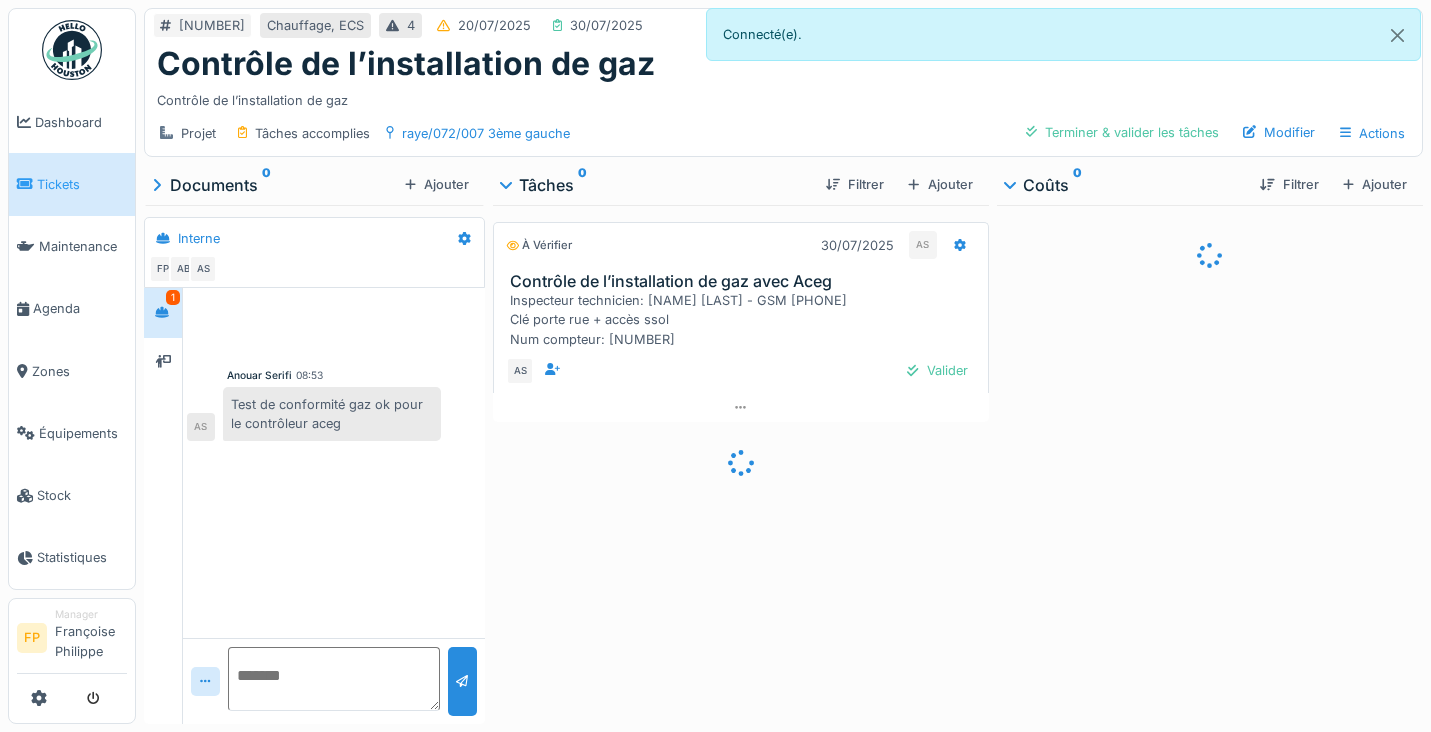 scroll, scrollTop: 0, scrollLeft: 0, axis: both 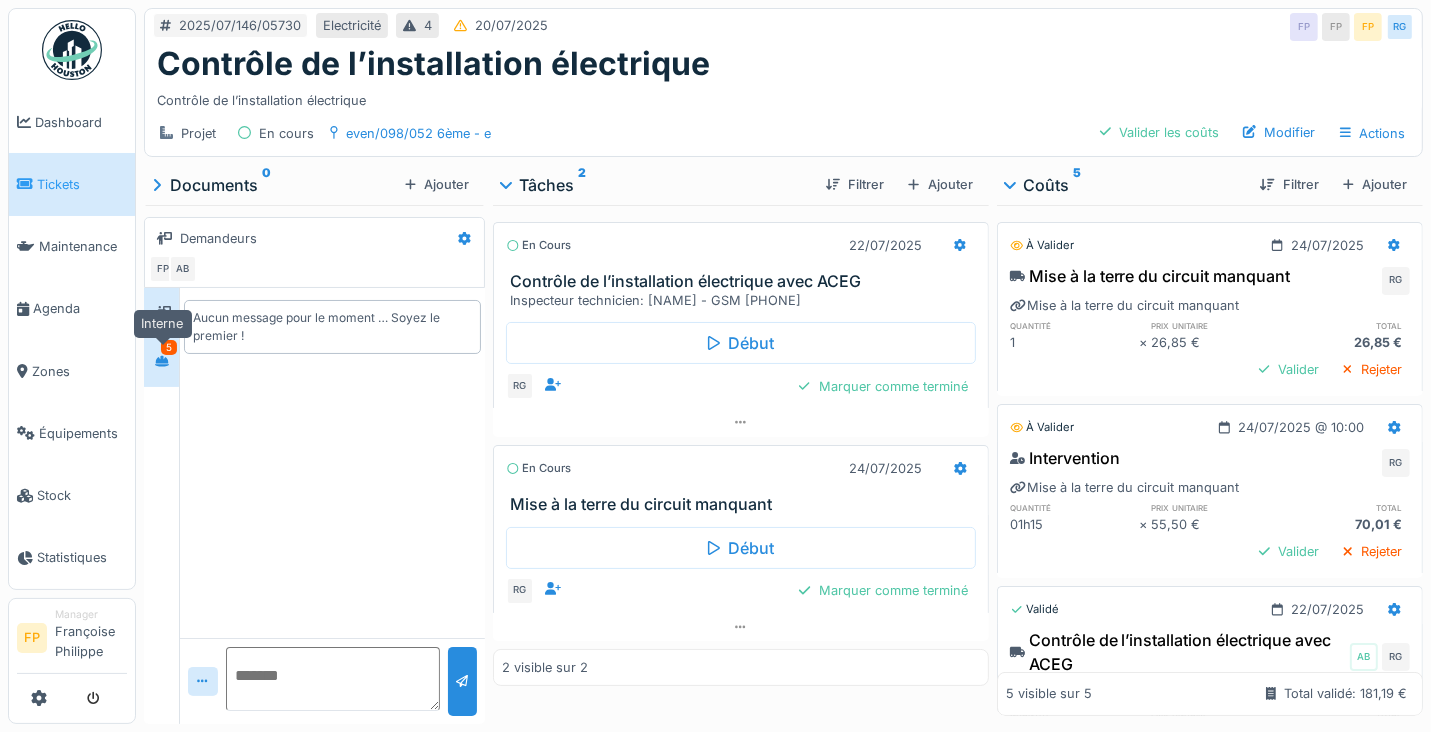 click 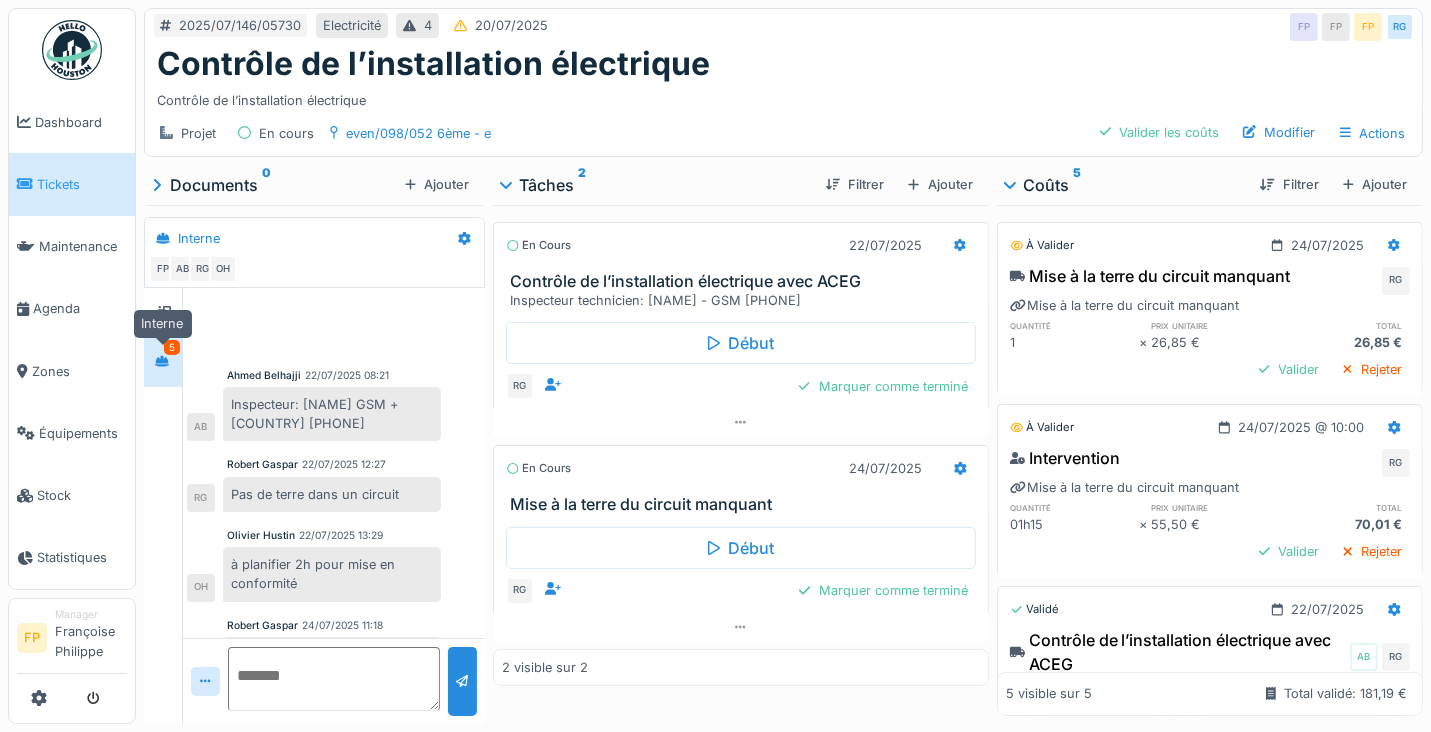 scroll, scrollTop: 149, scrollLeft: 0, axis: vertical 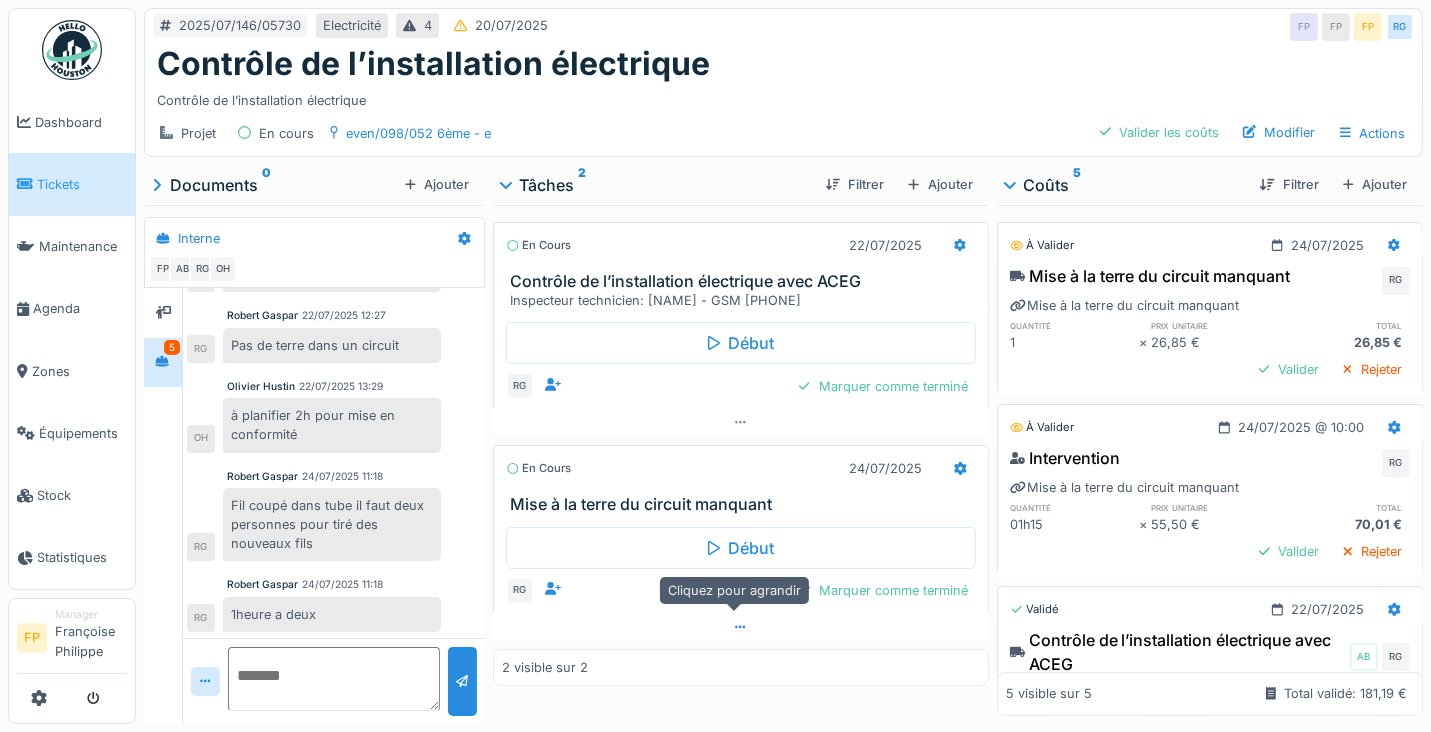 click at bounding box center (741, 627) 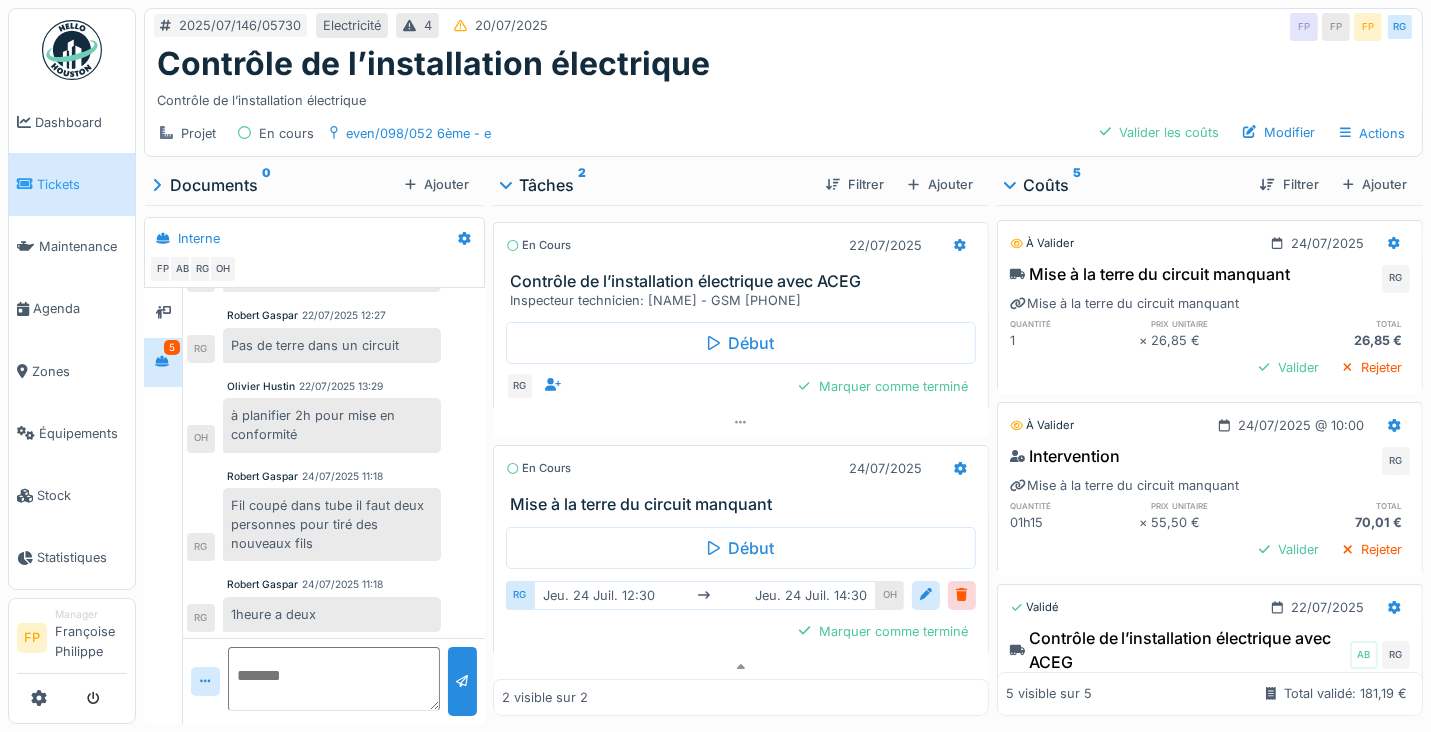 scroll, scrollTop: 0, scrollLeft: 0, axis: both 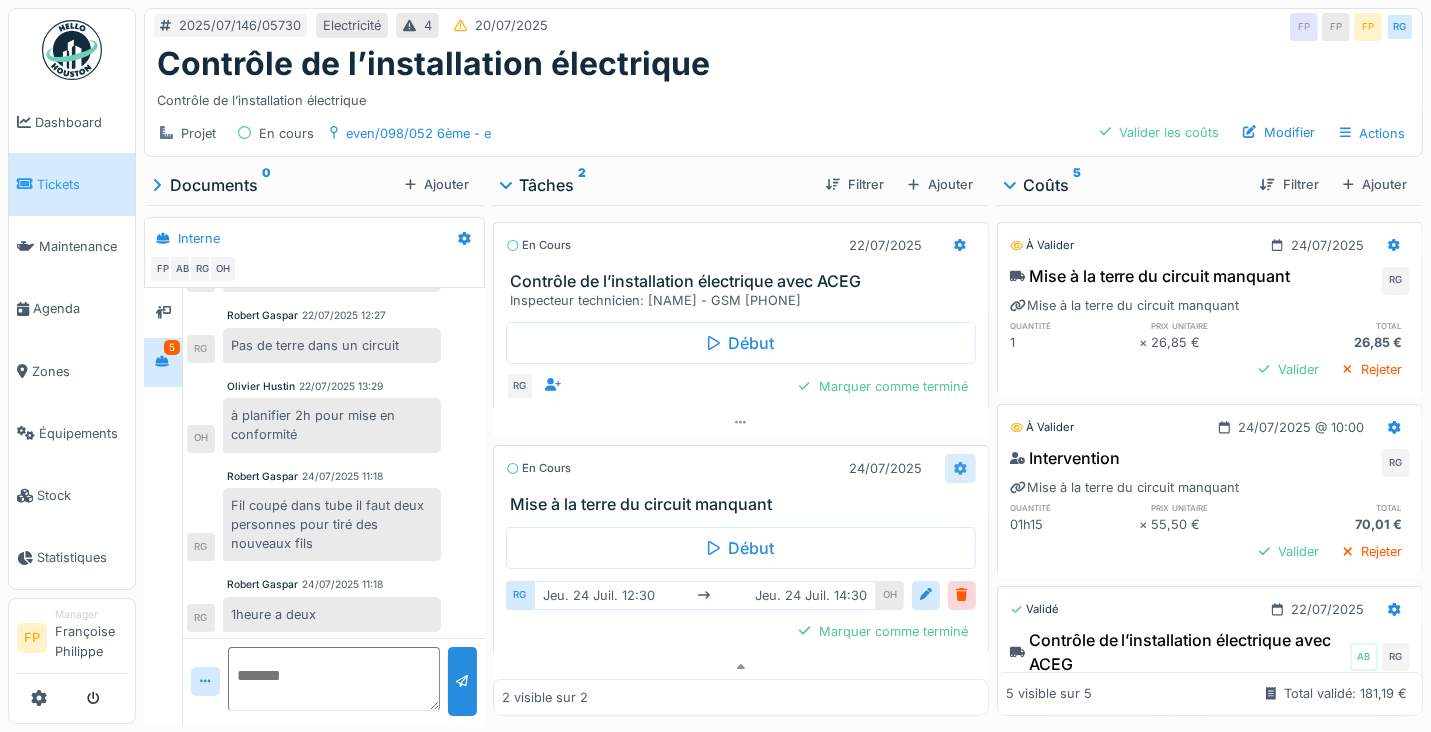 click 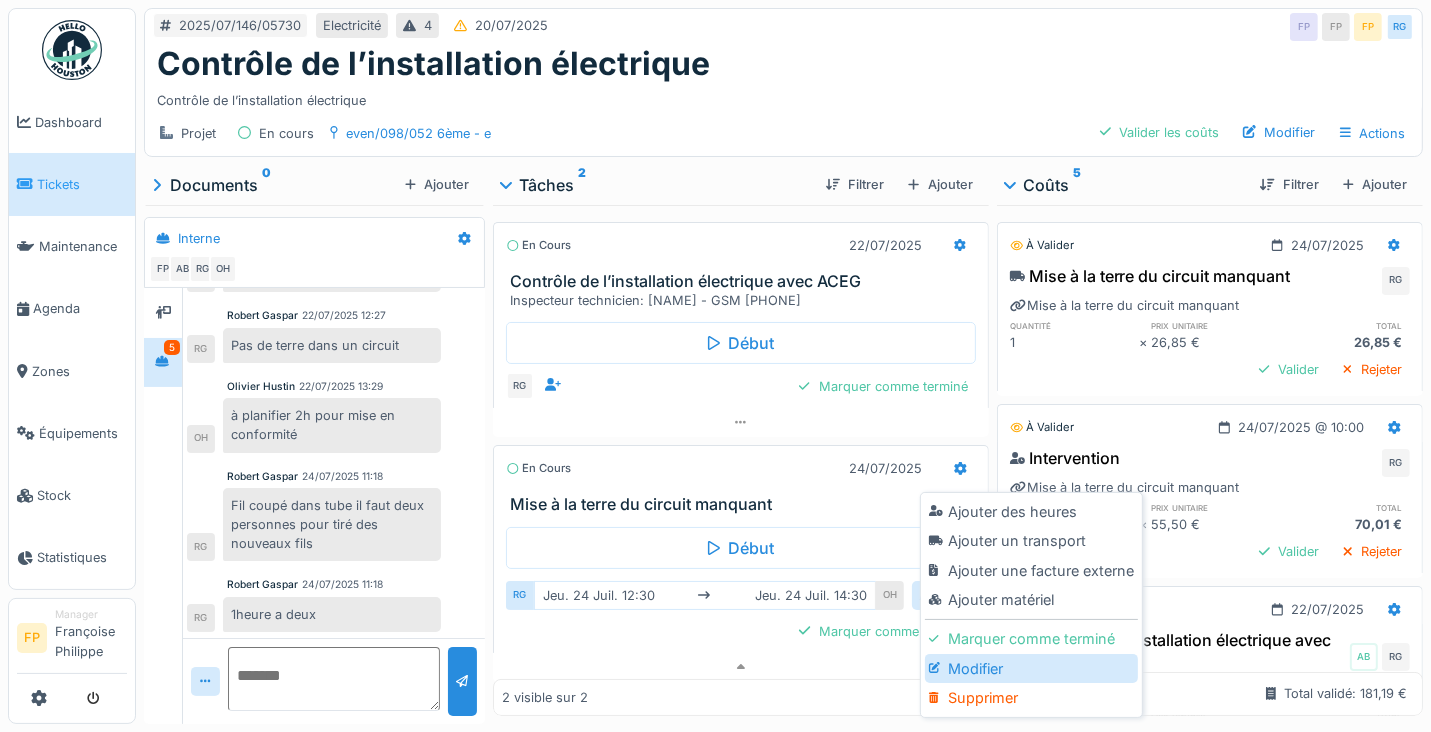 click on "Modifier" at bounding box center (1031, 669) 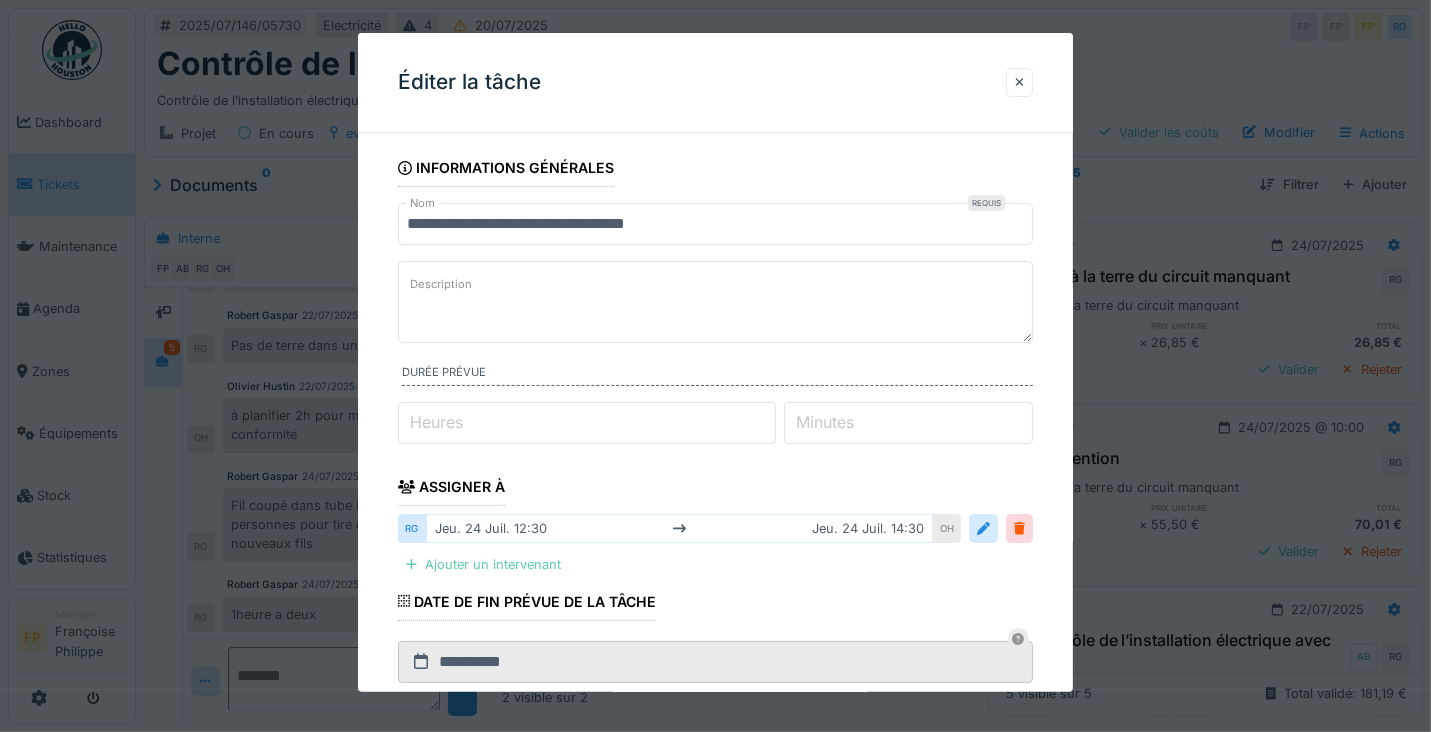click on "Ajouter un intervenant" at bounding box center [483, 564] 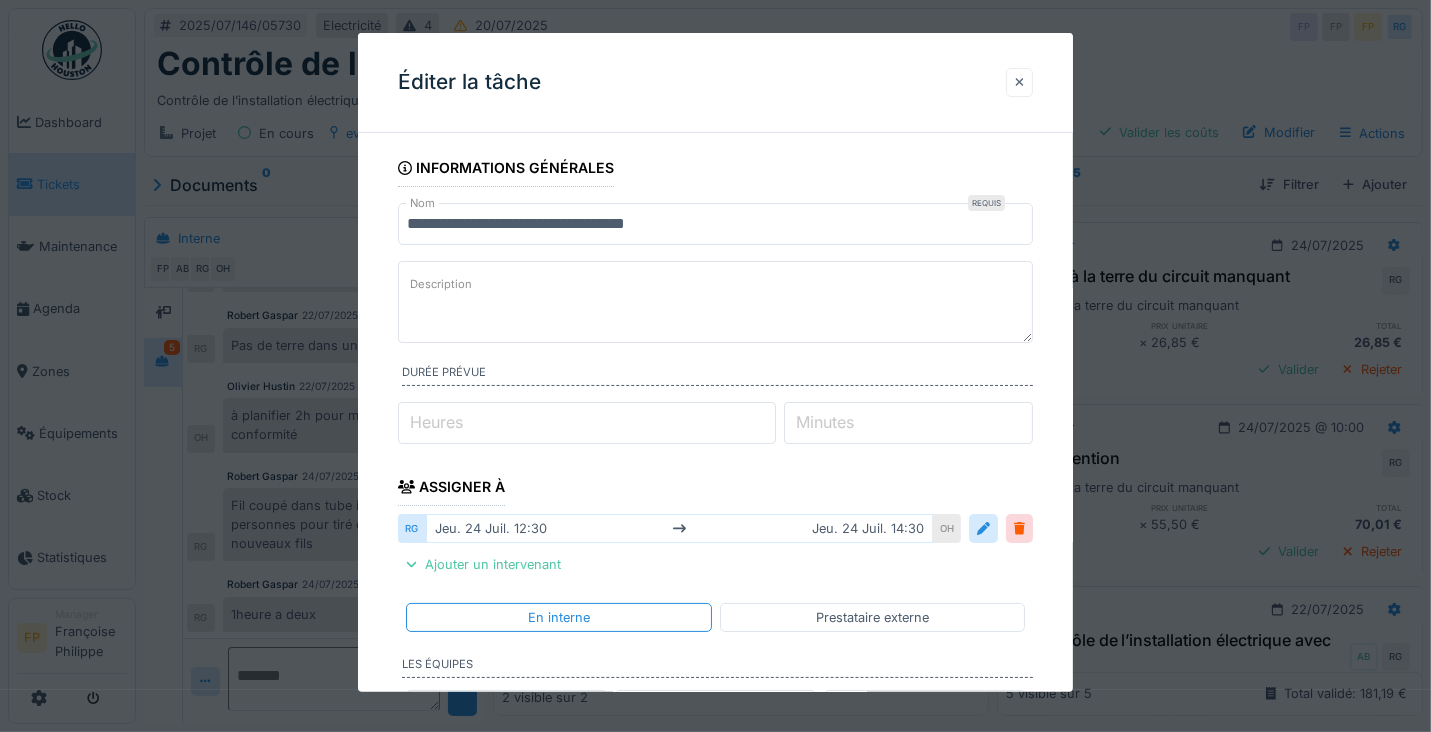 drag, startPoint x: 1028, startPoint y: 79, endPoint x: 1021, endPoint y: 110, distance: 31.780497 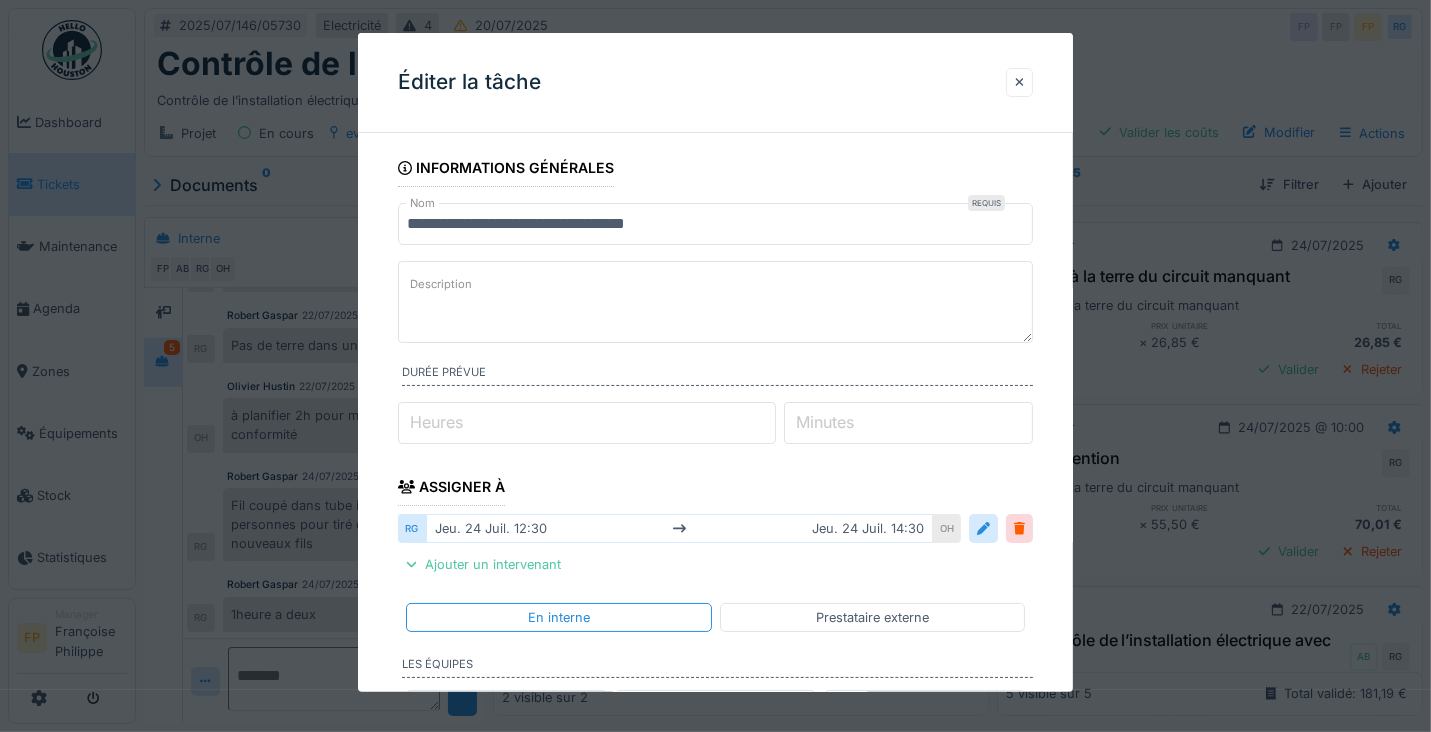 click at bounding box center (1020, 82) 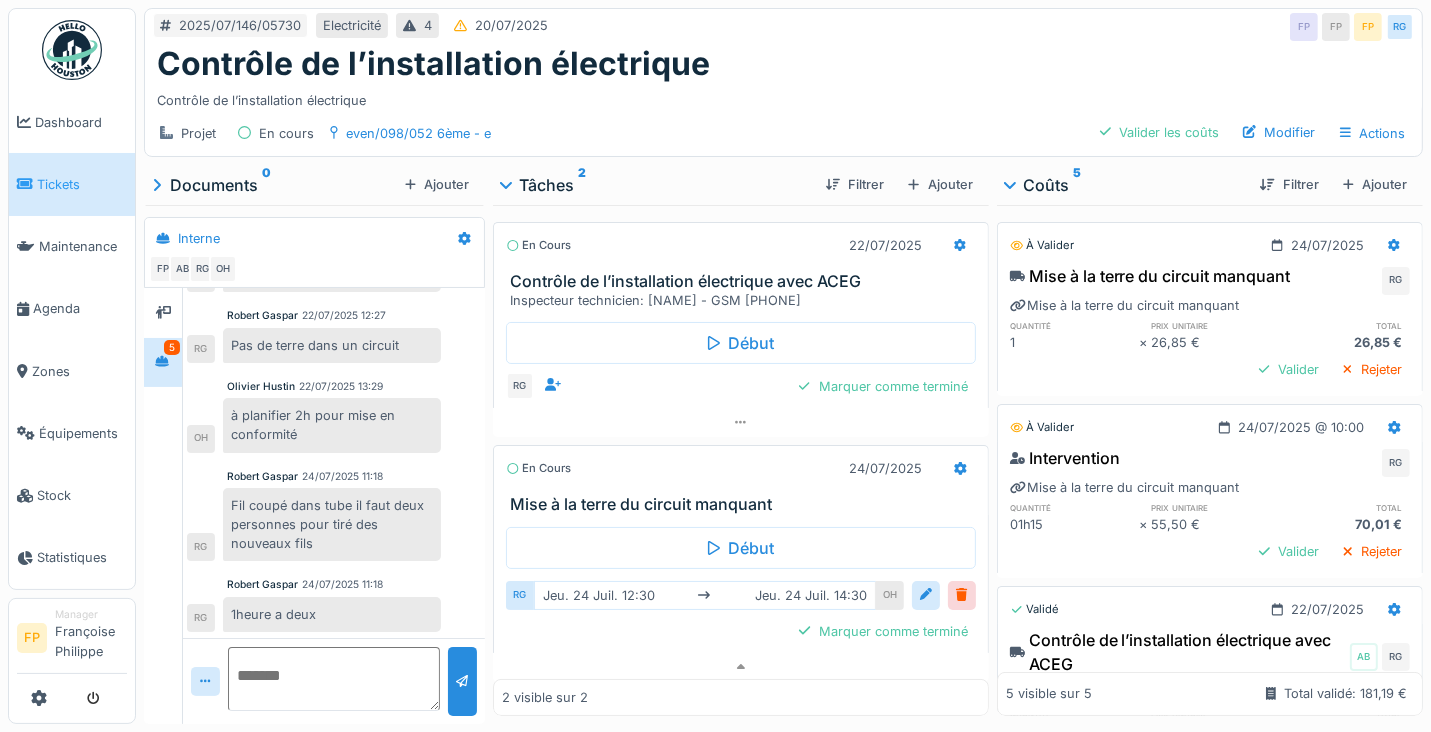 scroll, scrollTop: 0, scrollLeft: 0, axis: both 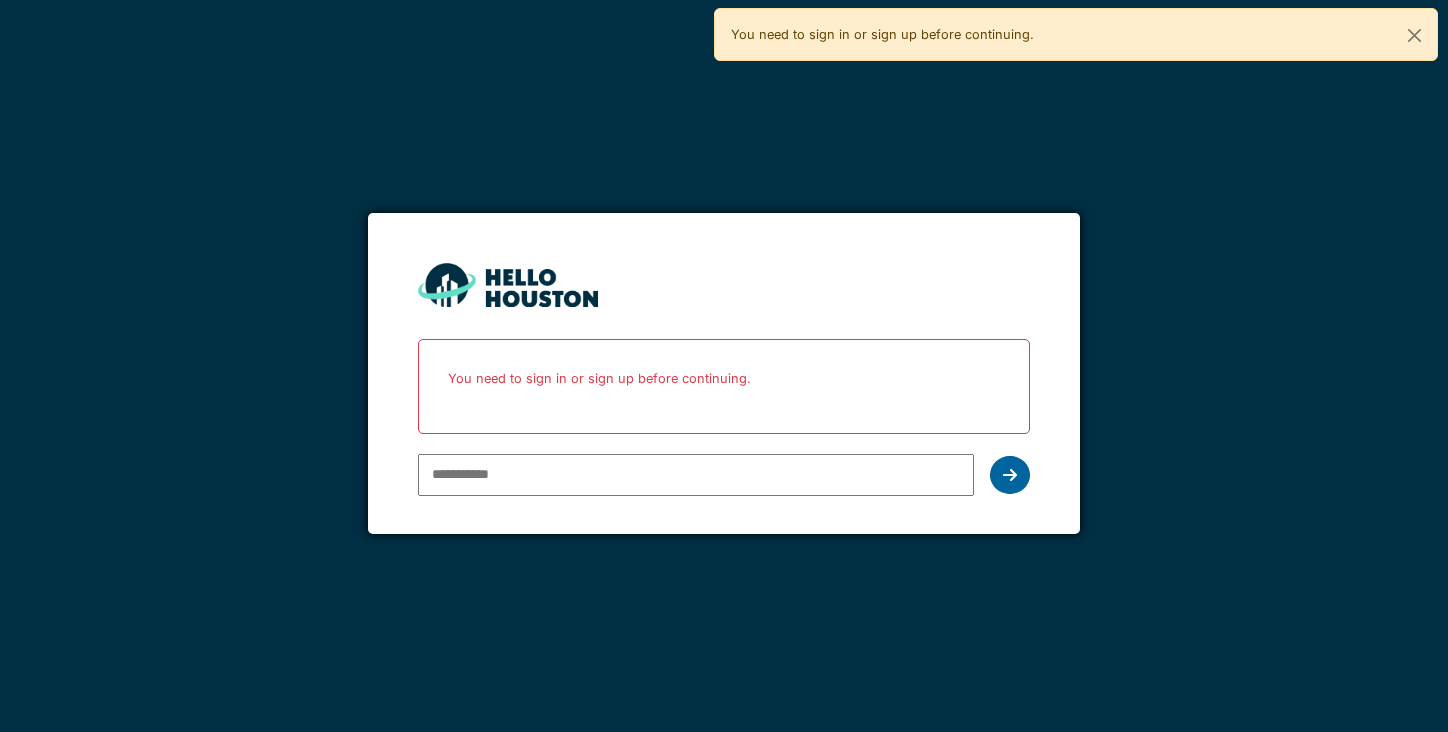 type on "**********" 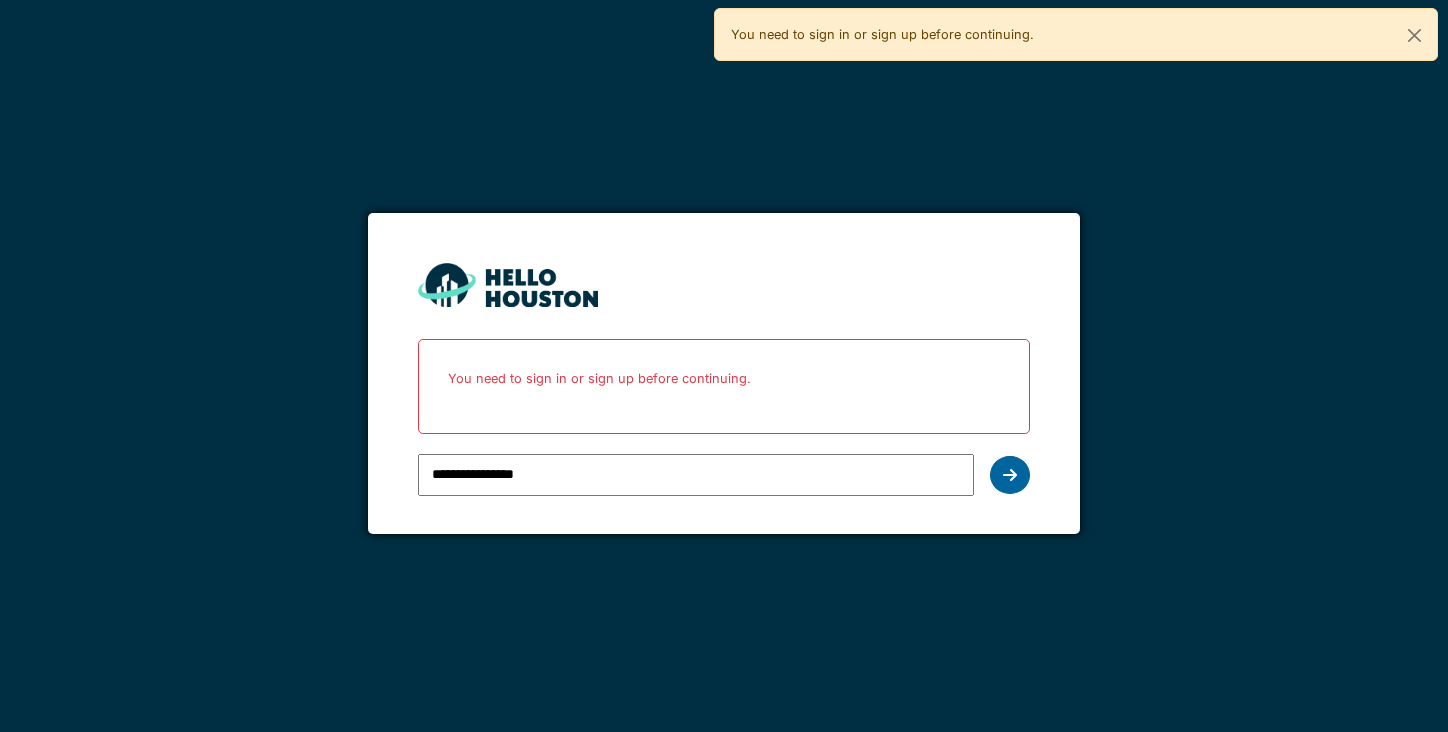 click at bounding box center [1010, 475] 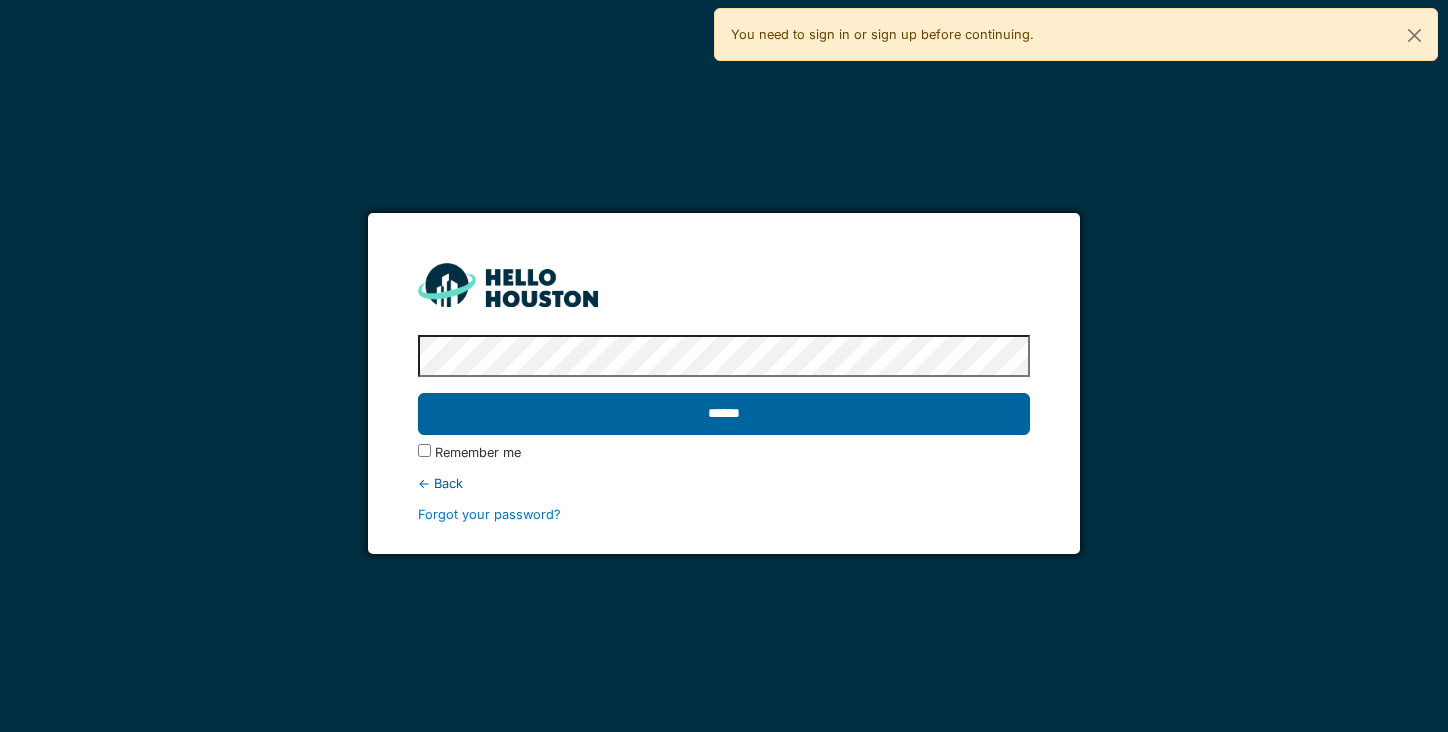 click on "******" at bounding box center (723, 414) 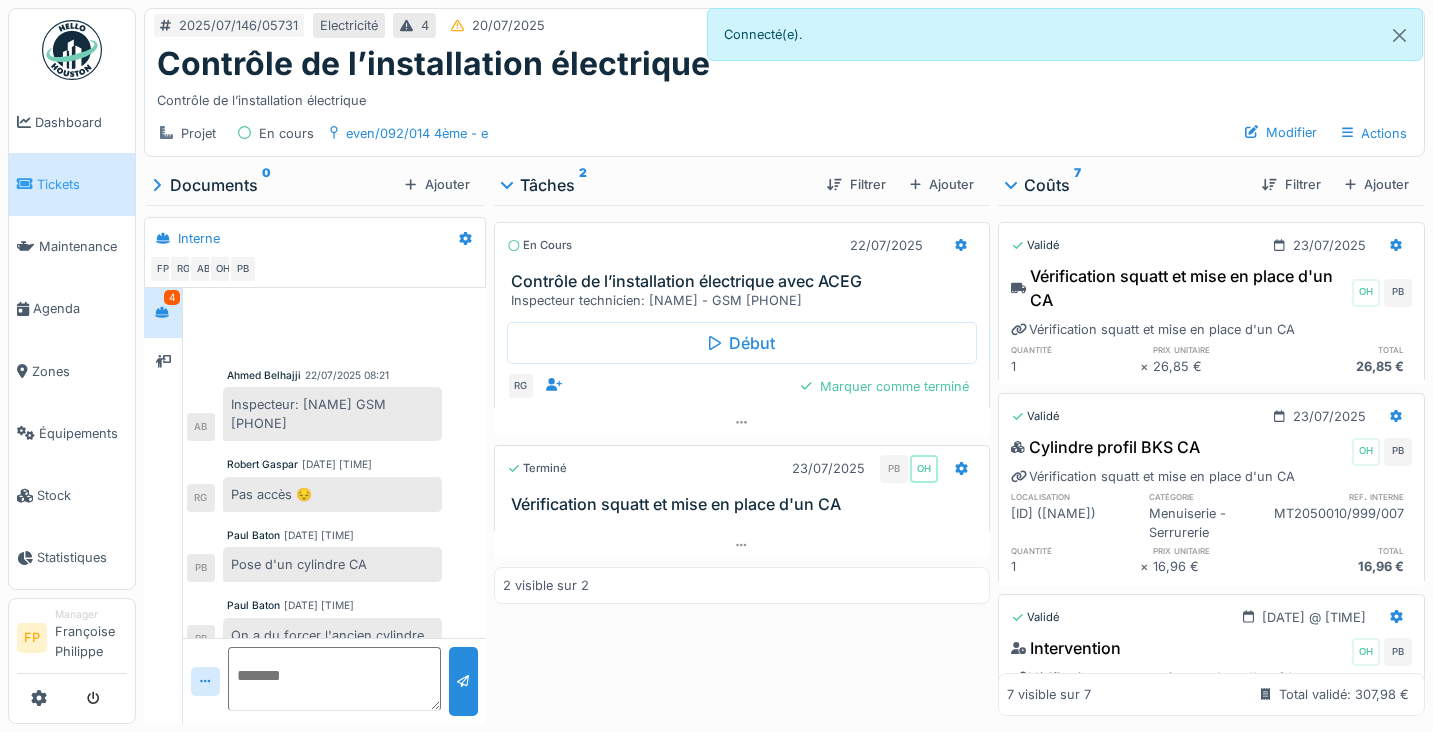scroll, scrollTop: 0, scrollLeft: 0, axis: both 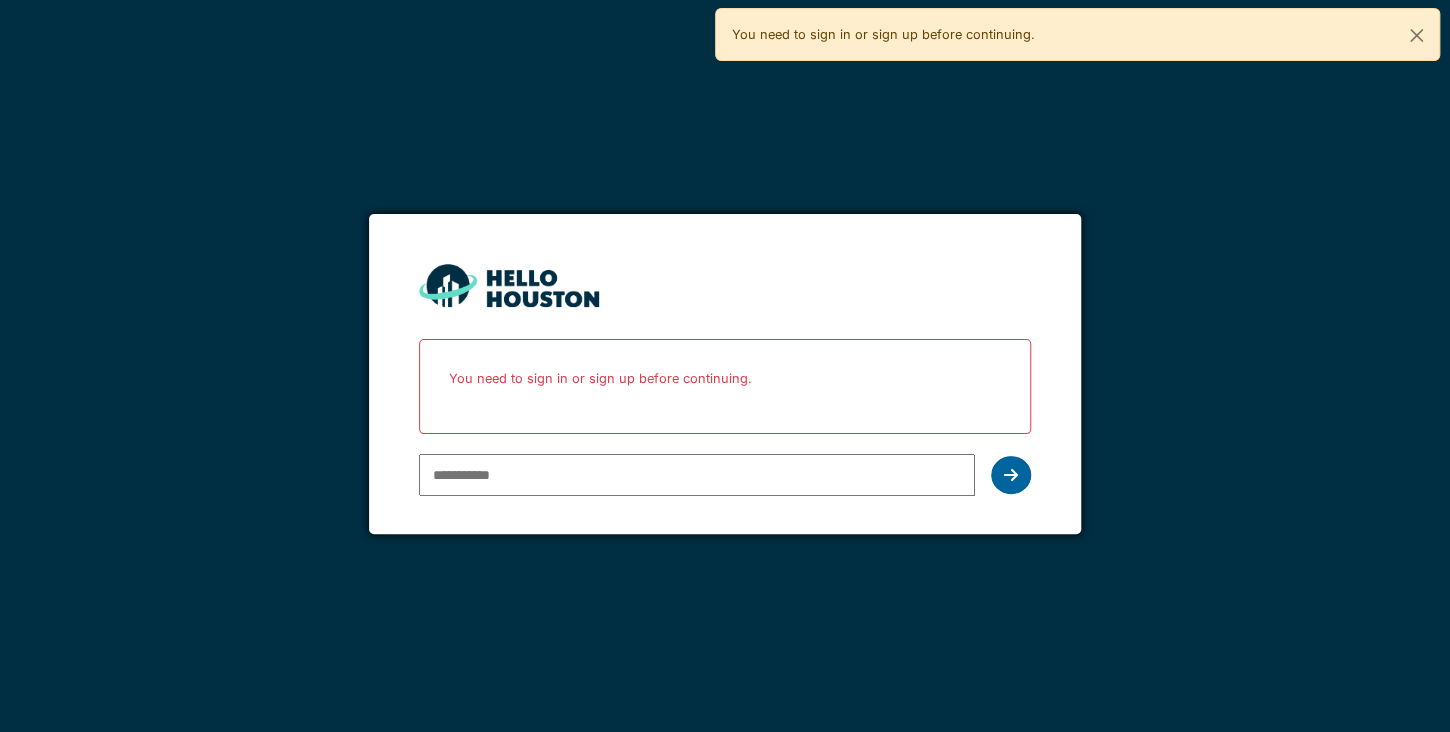 type on "**********" 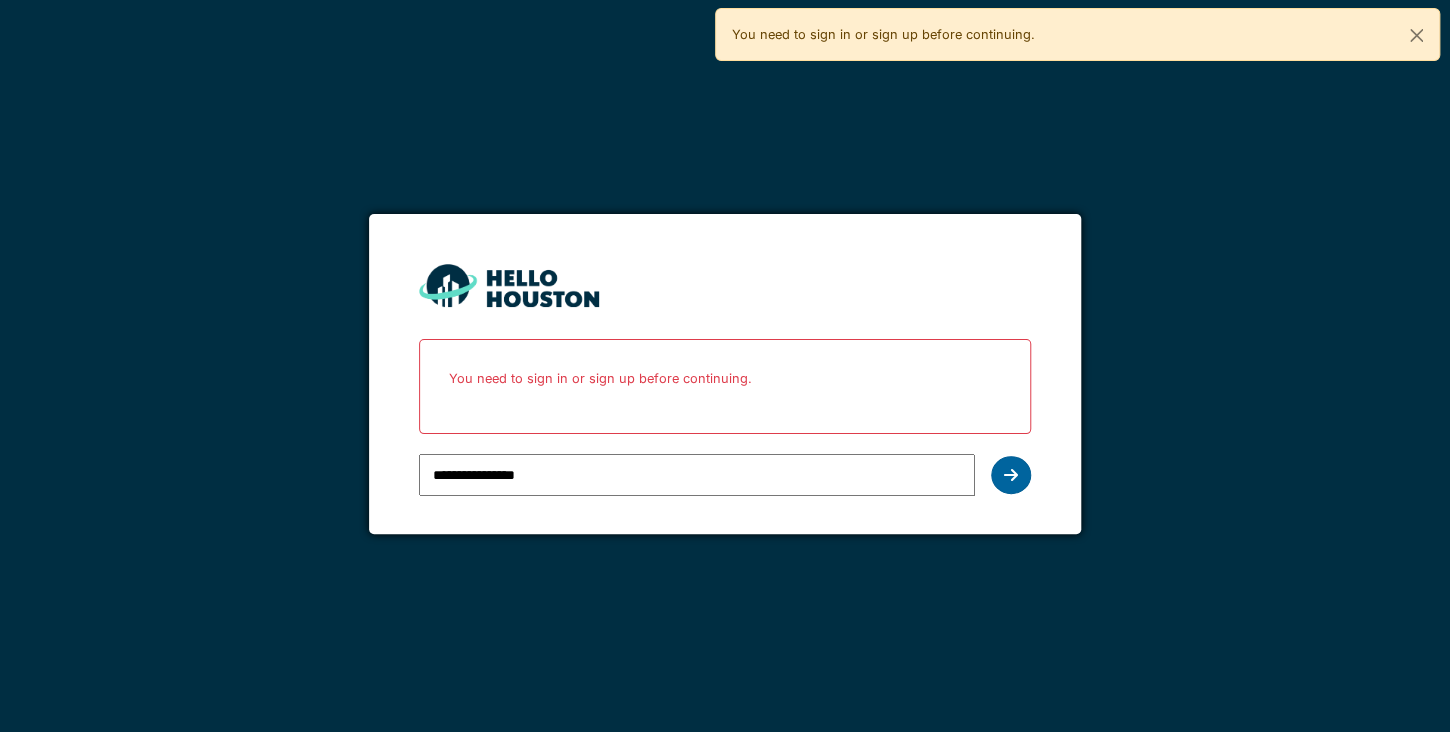 click at bounding box center [1011, 475] 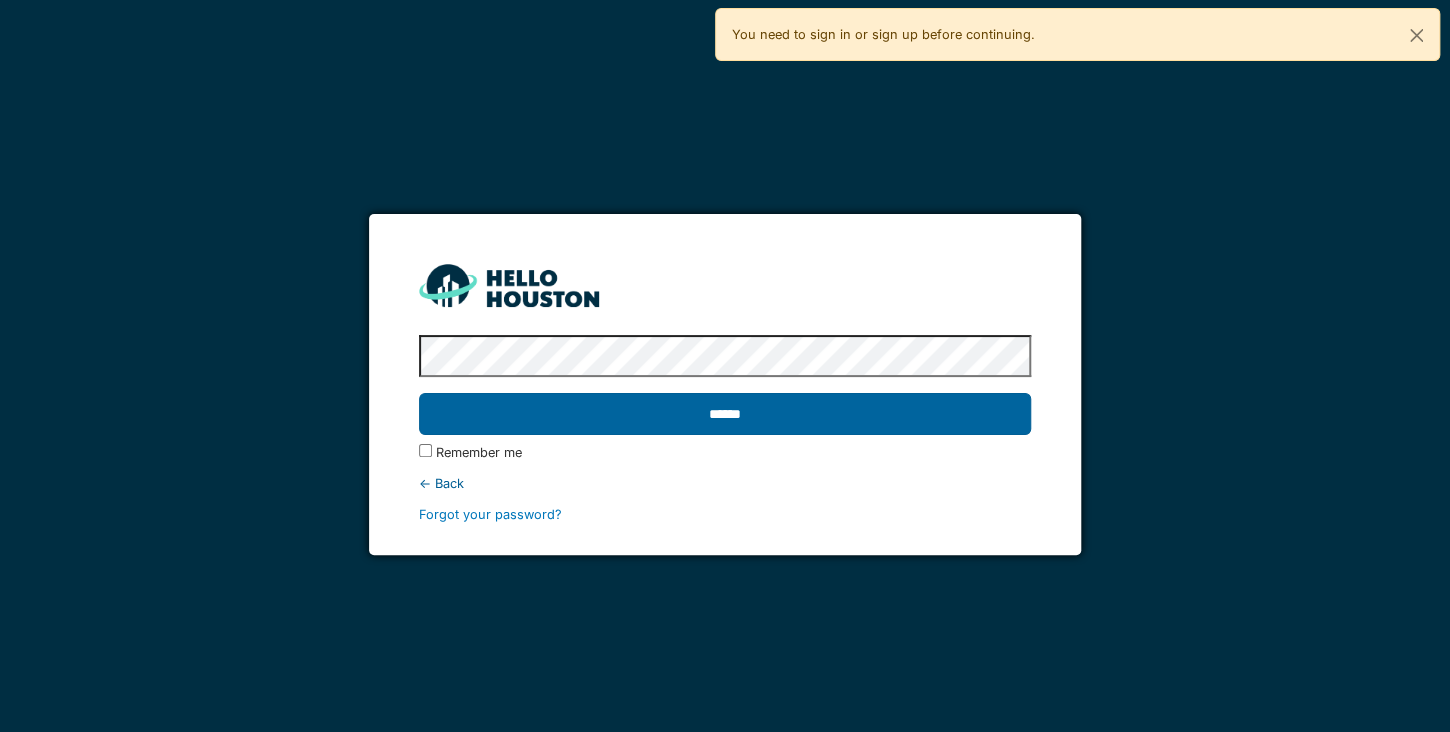 click on "******" at bounding box center (725, 414) 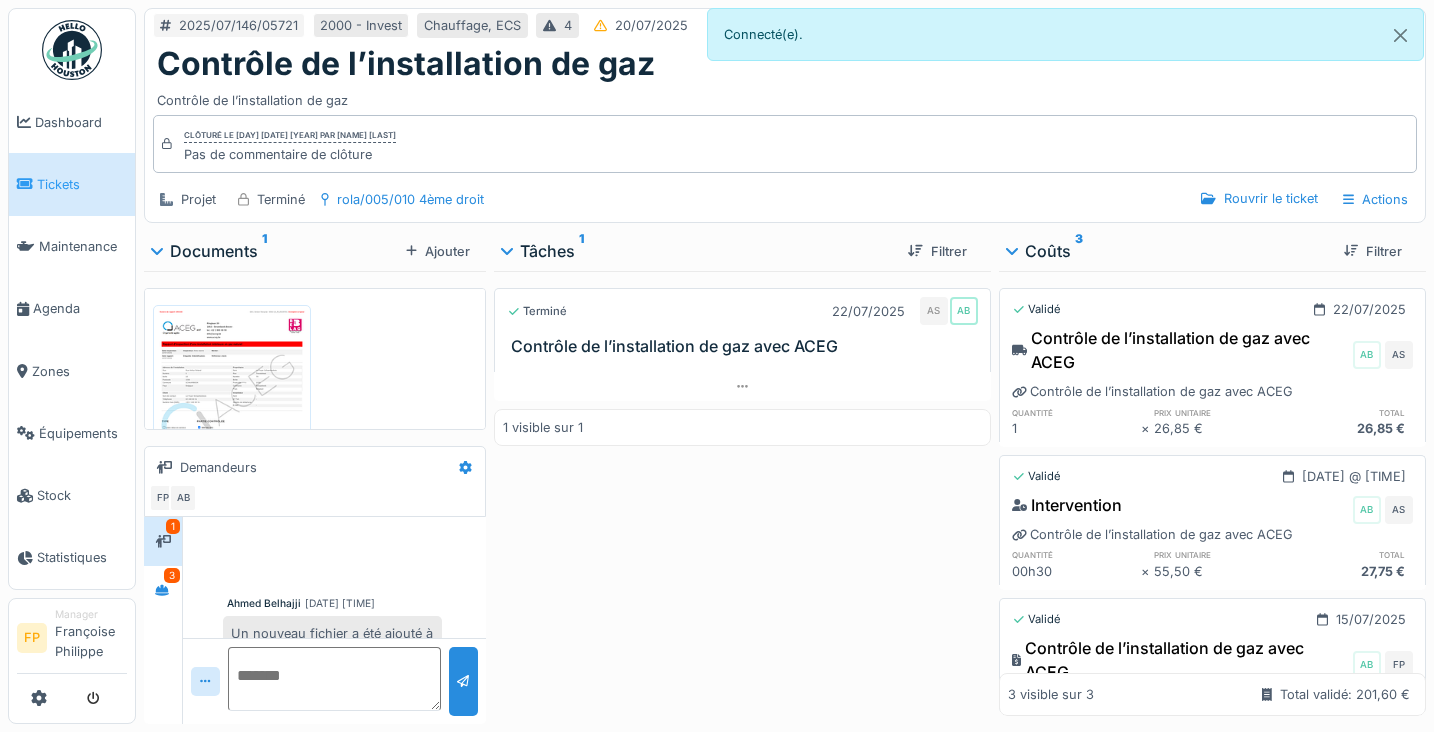 scroll, scrollTop: 0, scrollLeft: 0, axis: both 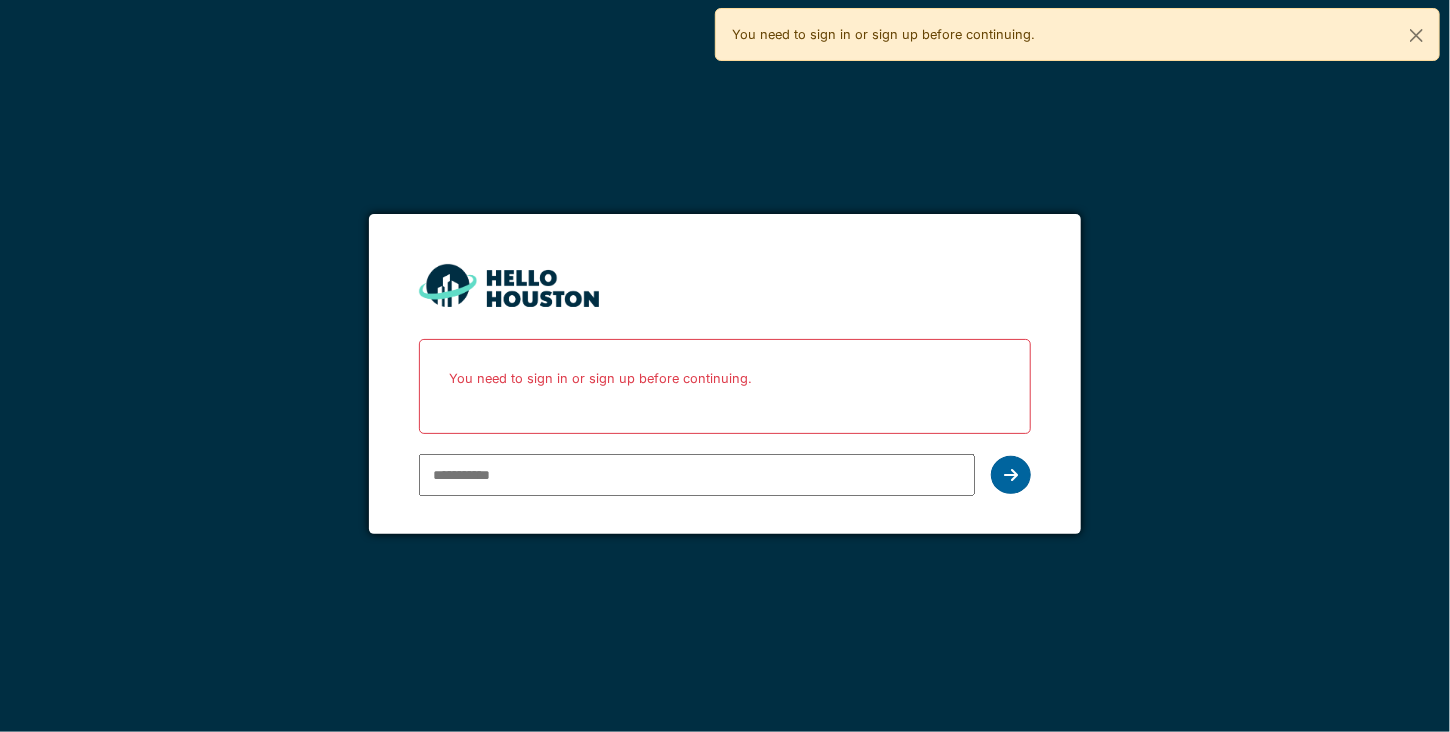 type on "**********" 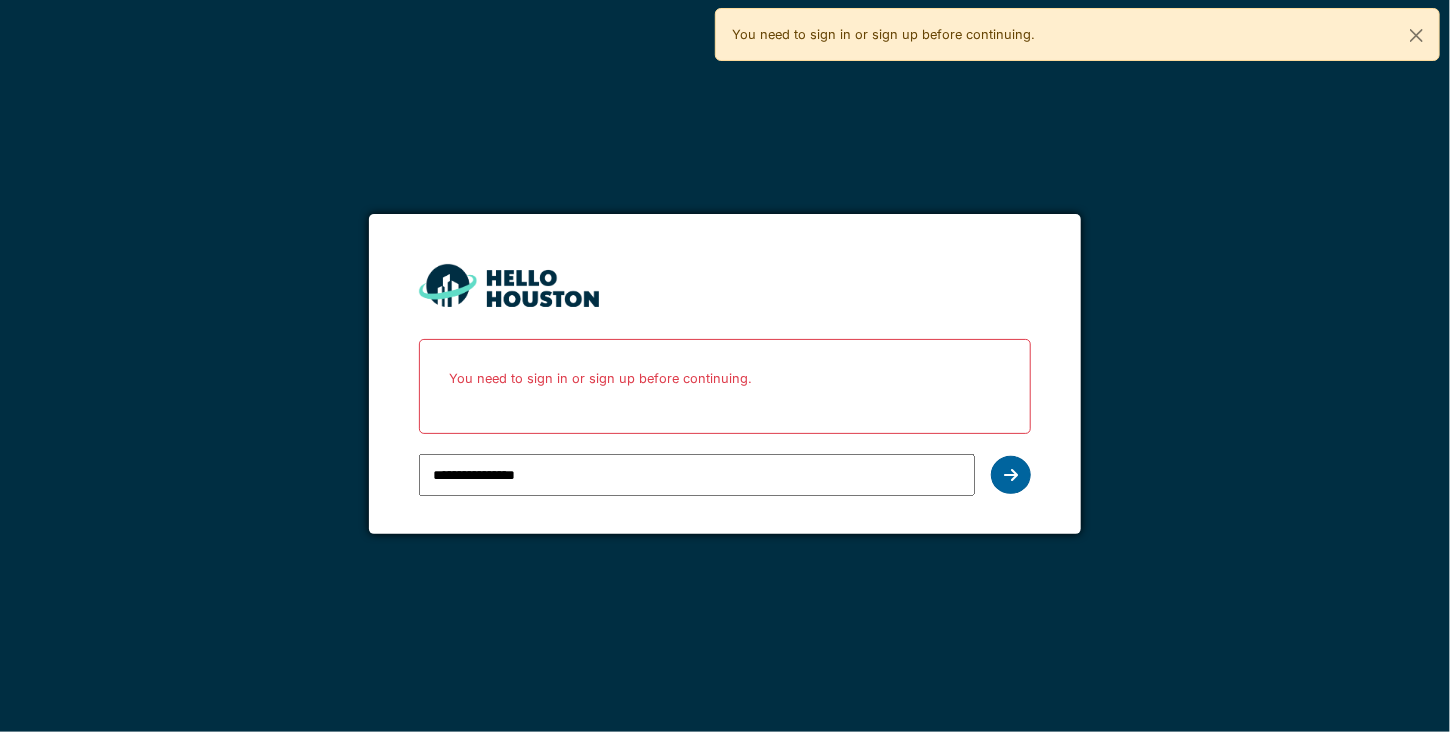 click at bounding box center (1011, 475) 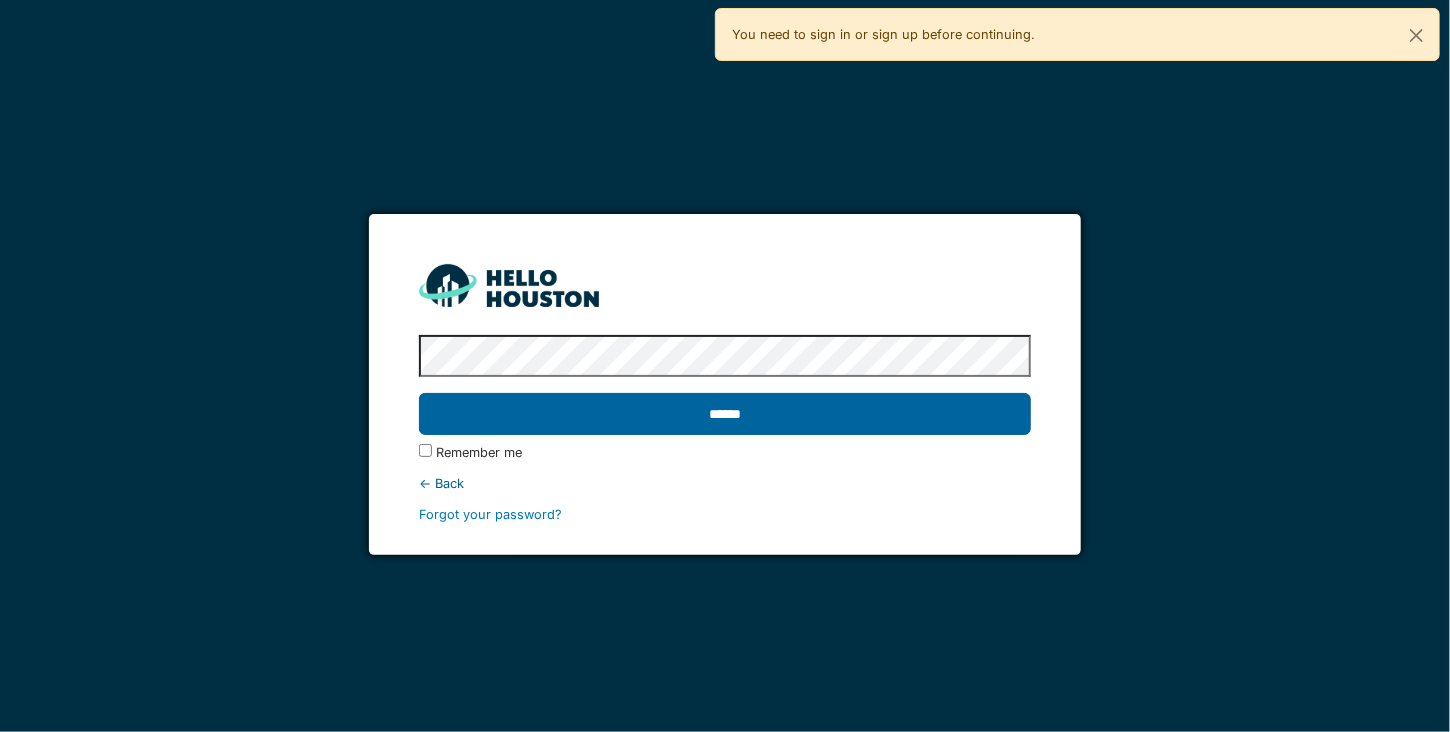 click on "******" at bounding box center [725, 414] 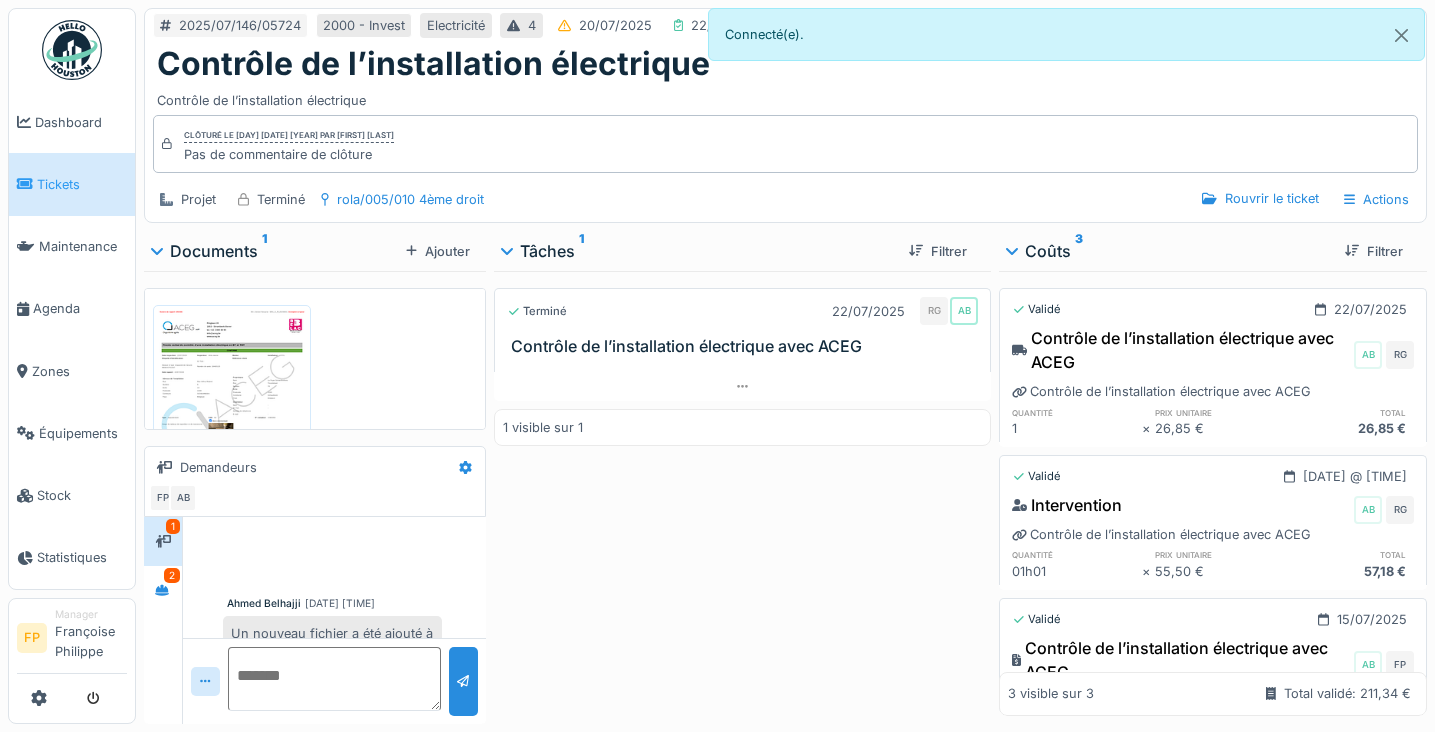 scroll, scrollTop: 0, scrollLeft: 0, axis: both 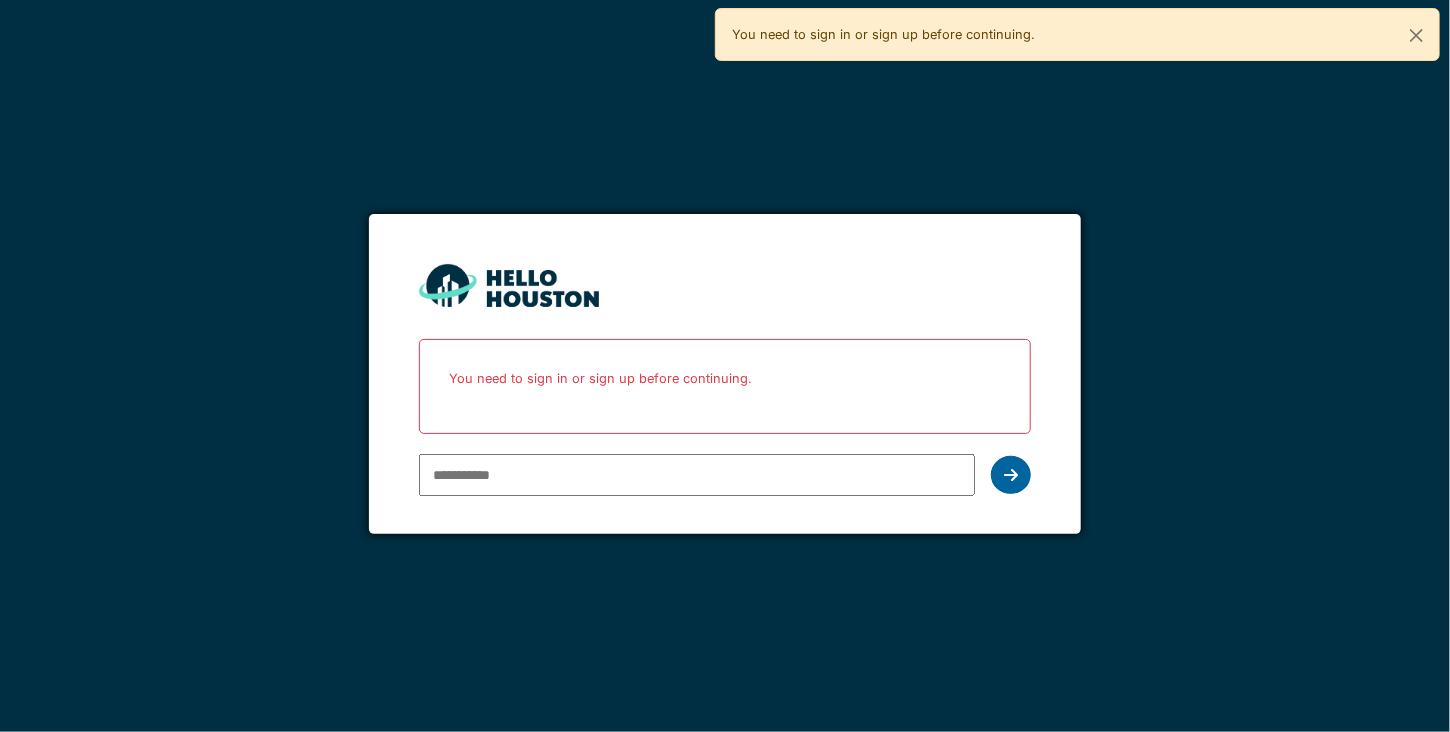 type on "**********" 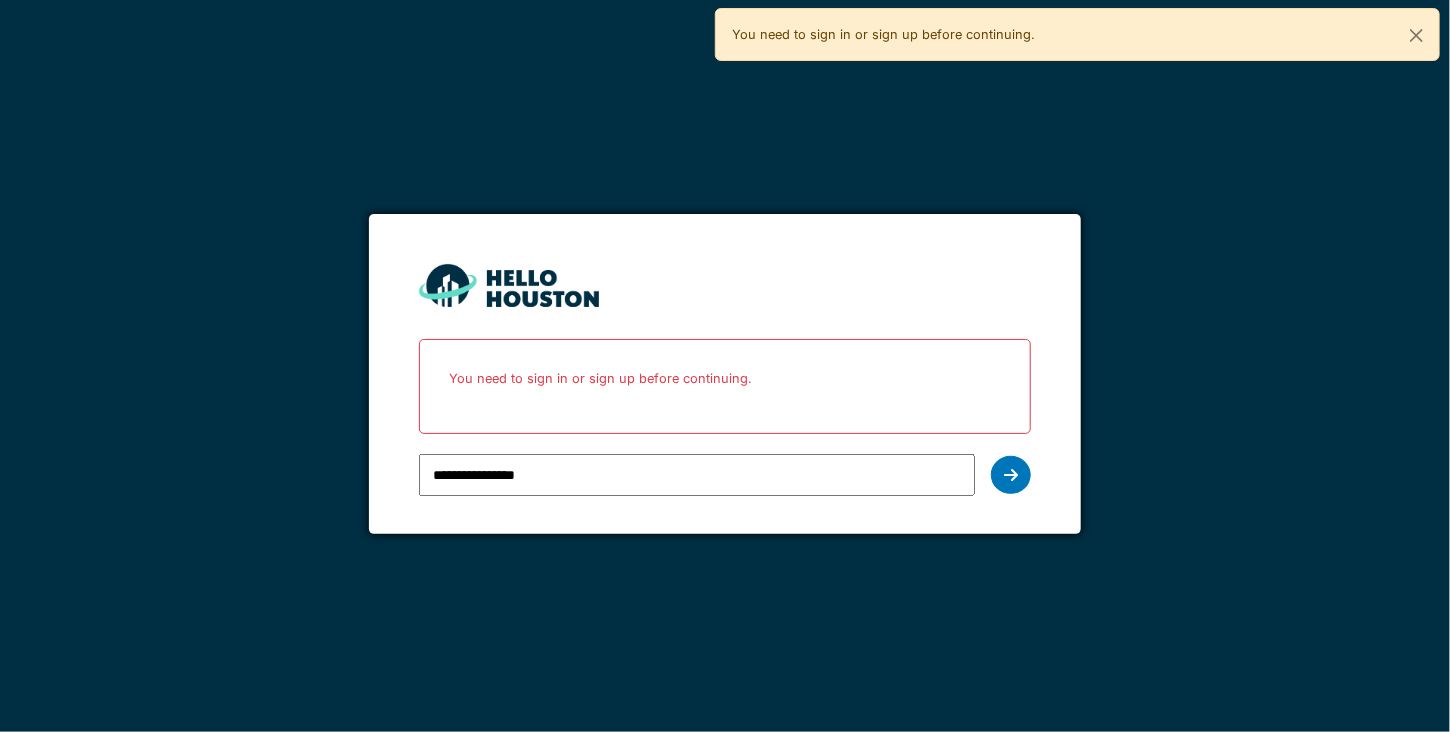 click at bounding box center (1011, 475) 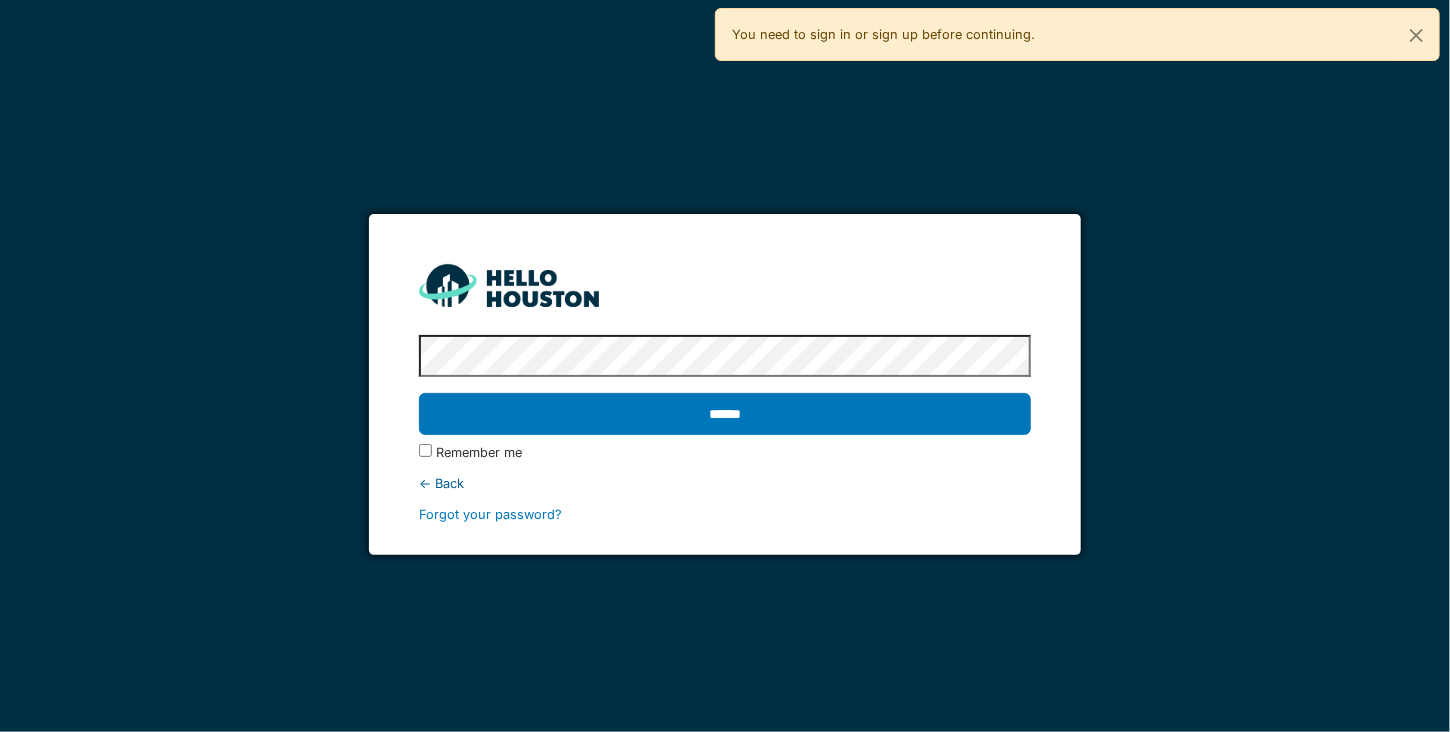 click on "******" at bounding box center (725, 414) 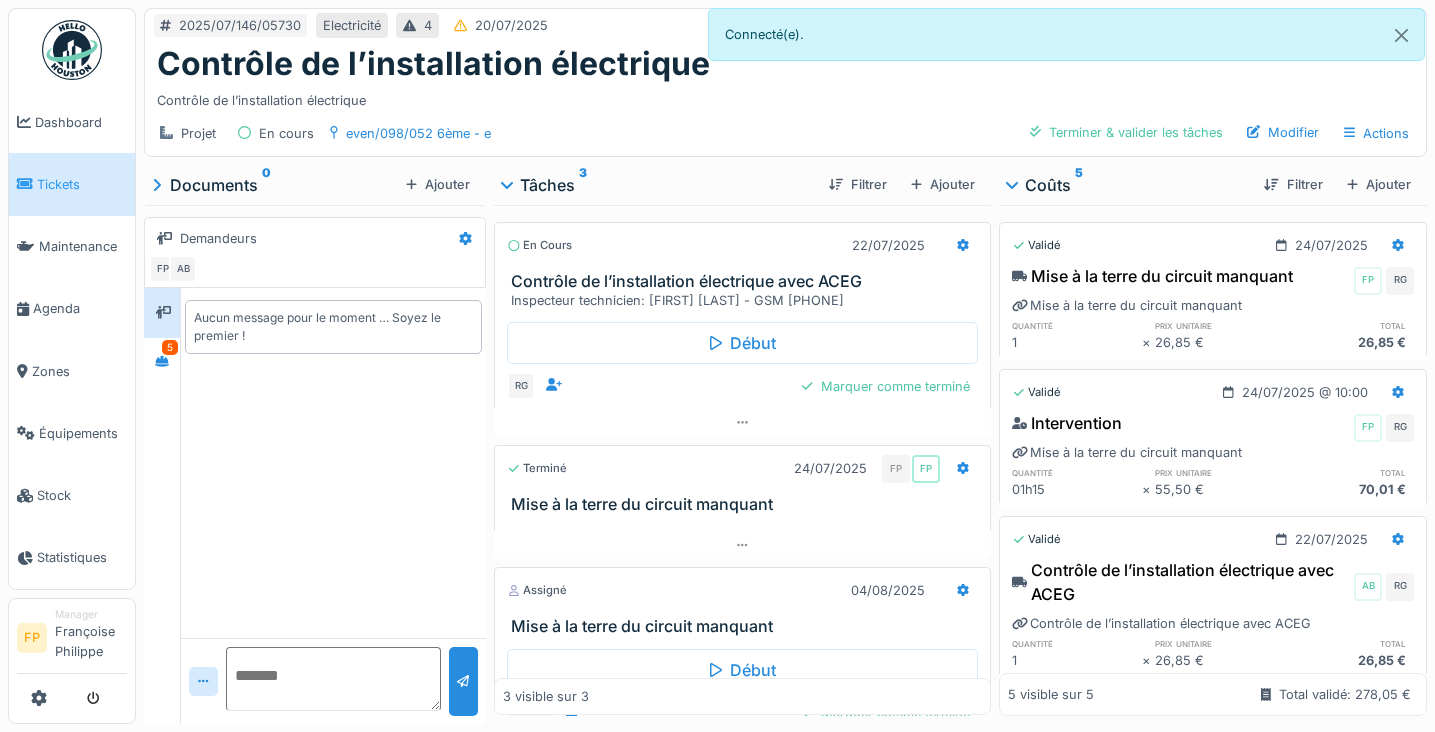 scroll, scrollTop: 0, scrollLeft: 0, axis: both 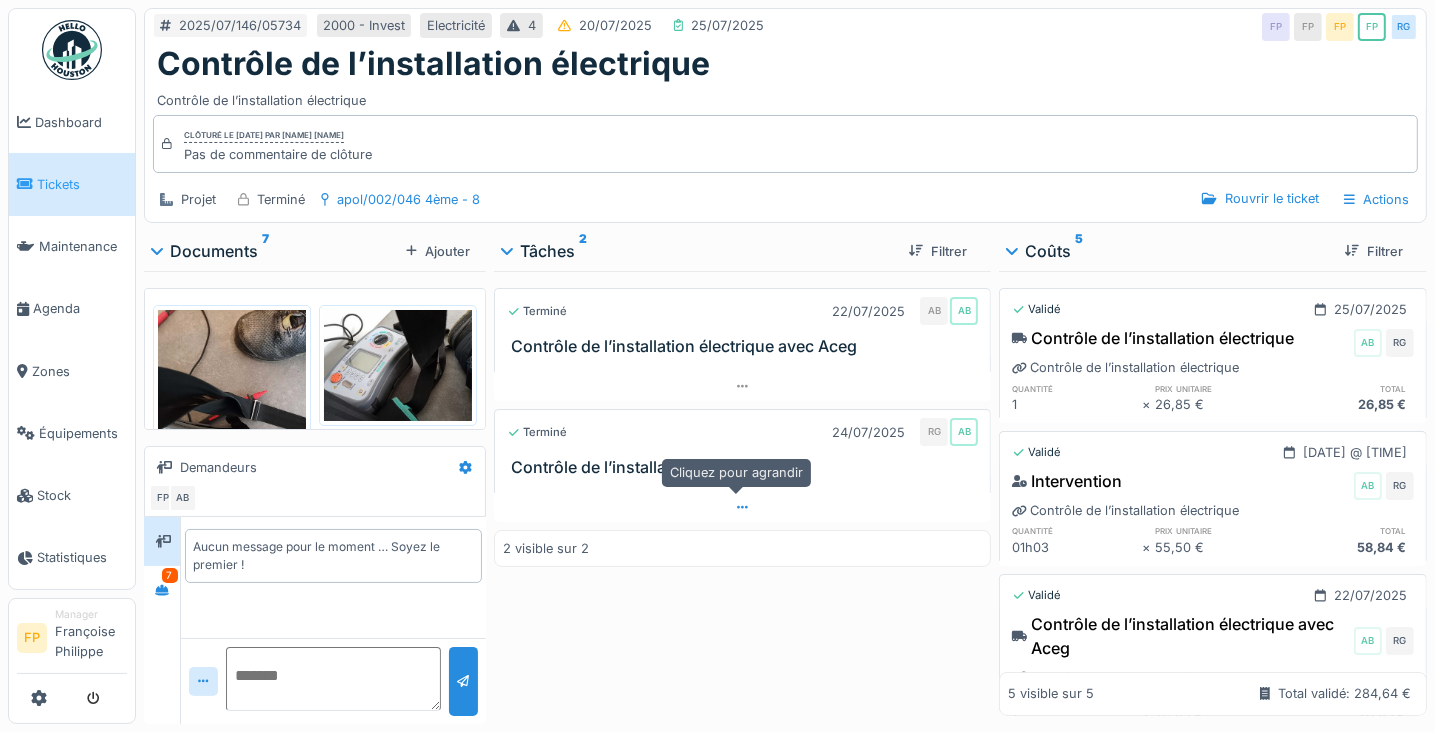 click 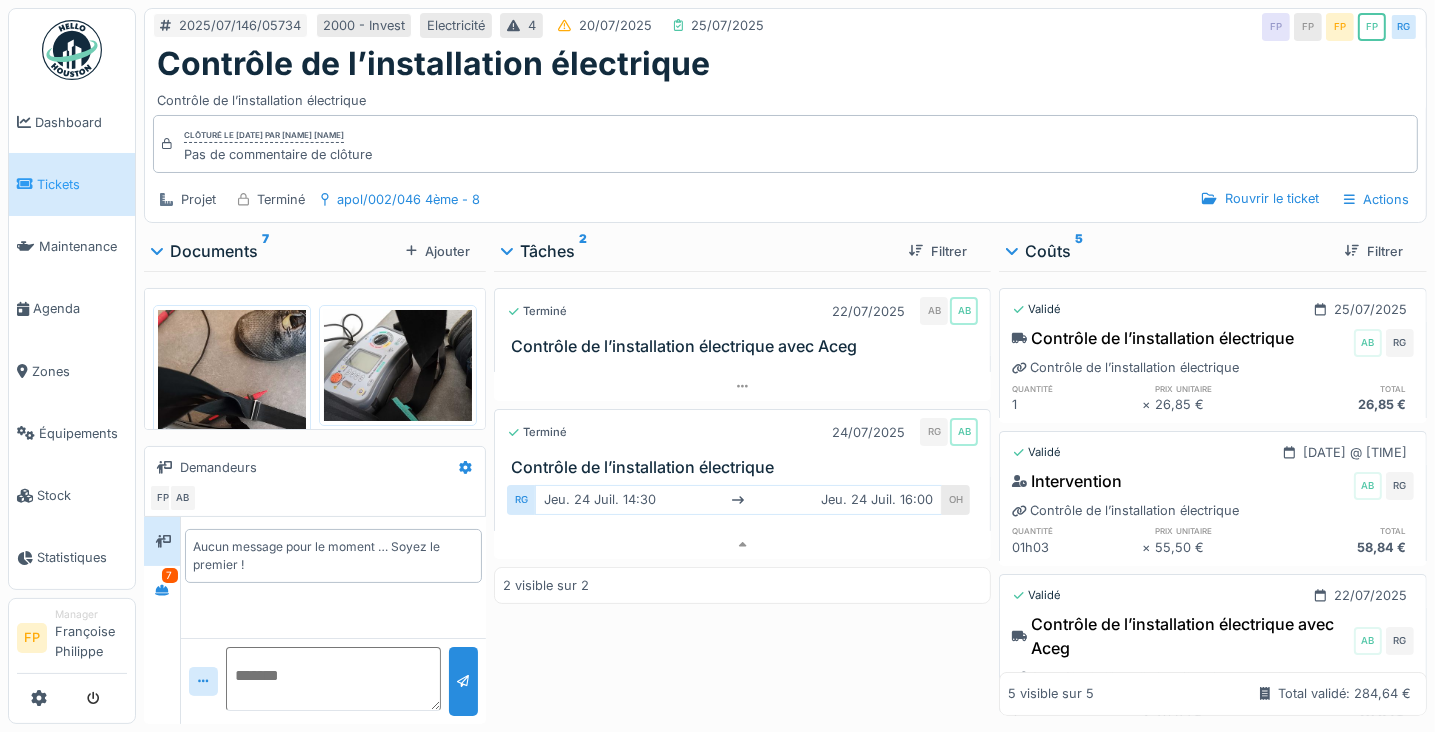 click on "Terminé 22/07/2025 AB AB Contrôle de l’installation électrique avec Aceg Terminé 24/07/2025 RG AB Contrôle de l’installation électrique RG jeu. 24 juil.   14:30 jeu. 24 juil.   16:00 OH 2 visible sur 2" at bounding box center (742, 493) 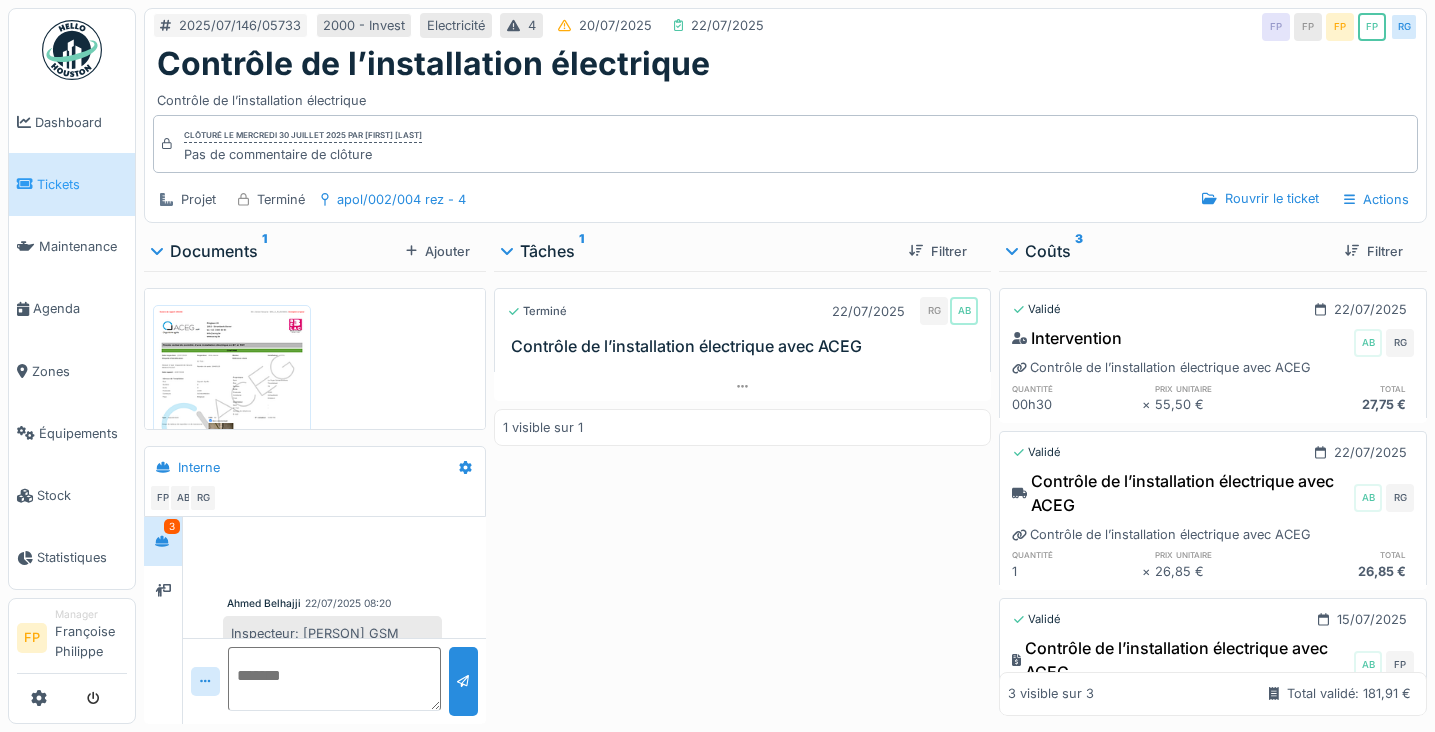 scroll, scrollTop: 0, scrollLeft: 0, axis: both 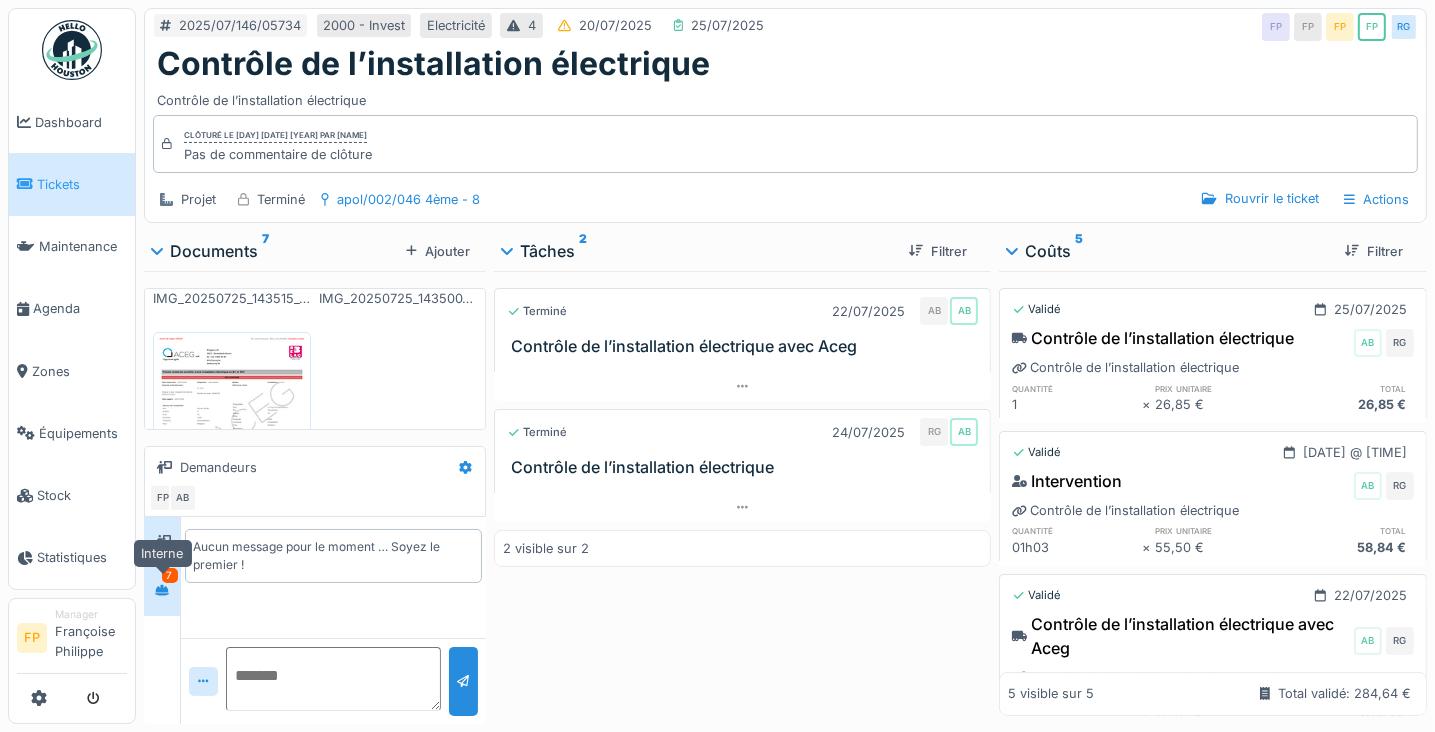 click 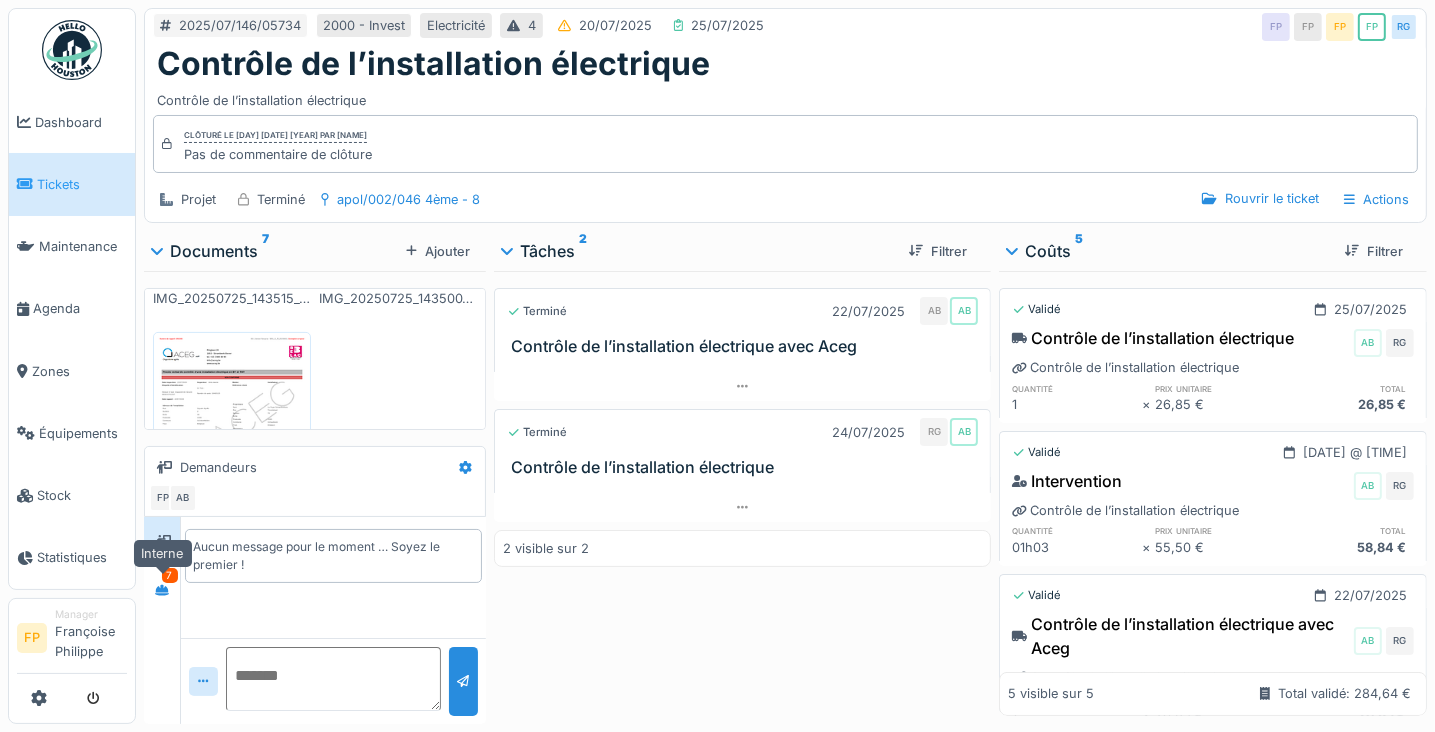 scroll, scrollTop: 760, scrollLeft: 0, axis: vertical 